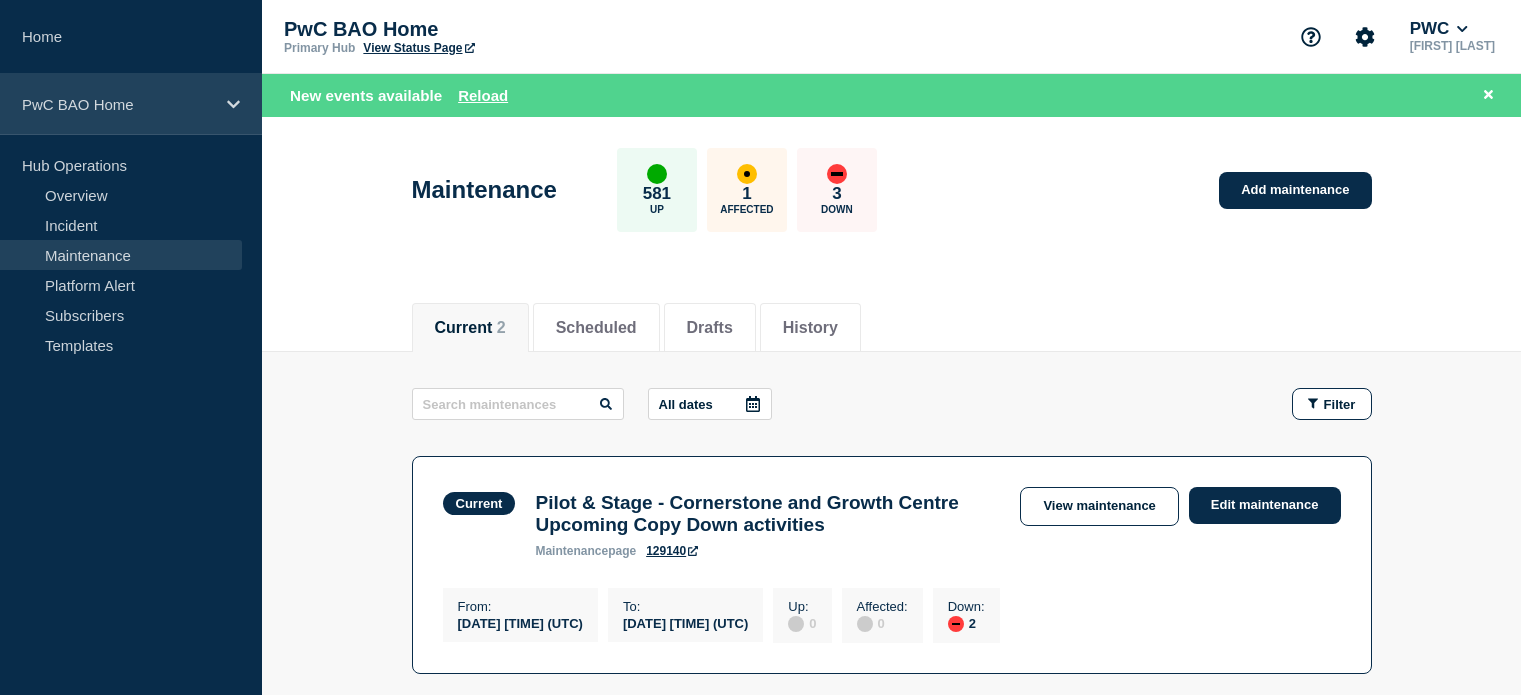 scroll, scrollTop: 0, scrollLeft: 0, axis: both 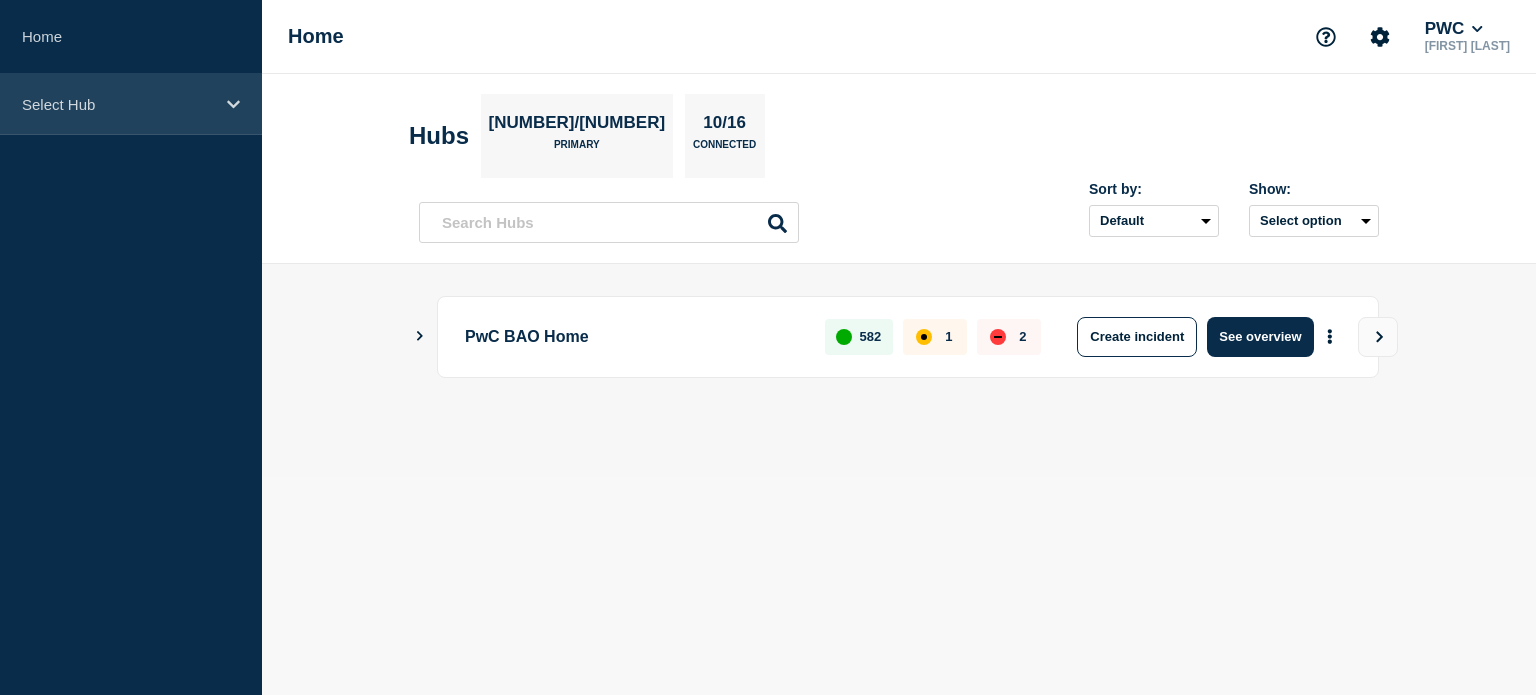 click on "Select Hub" at bounding box center (118, 104) 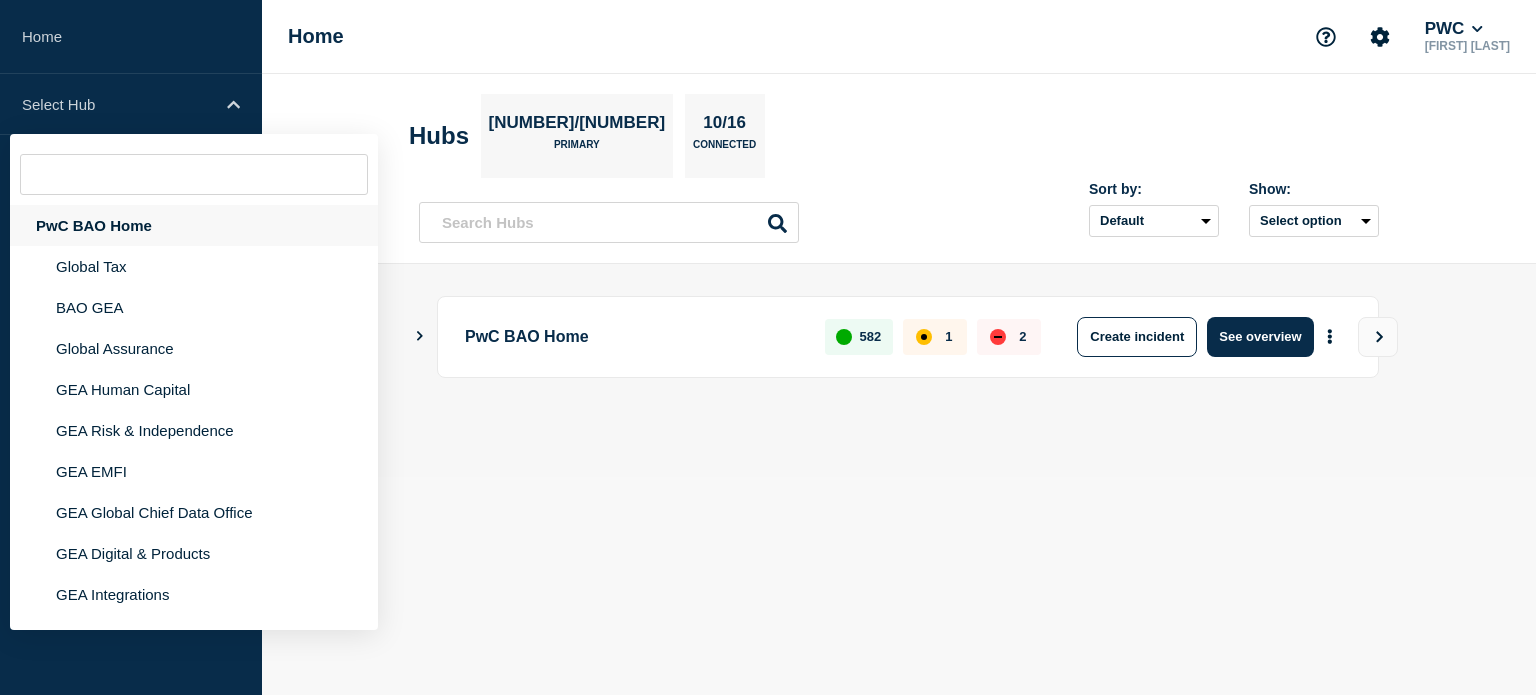 click on "PwC BAO Home" at bounding box center (194, 225) 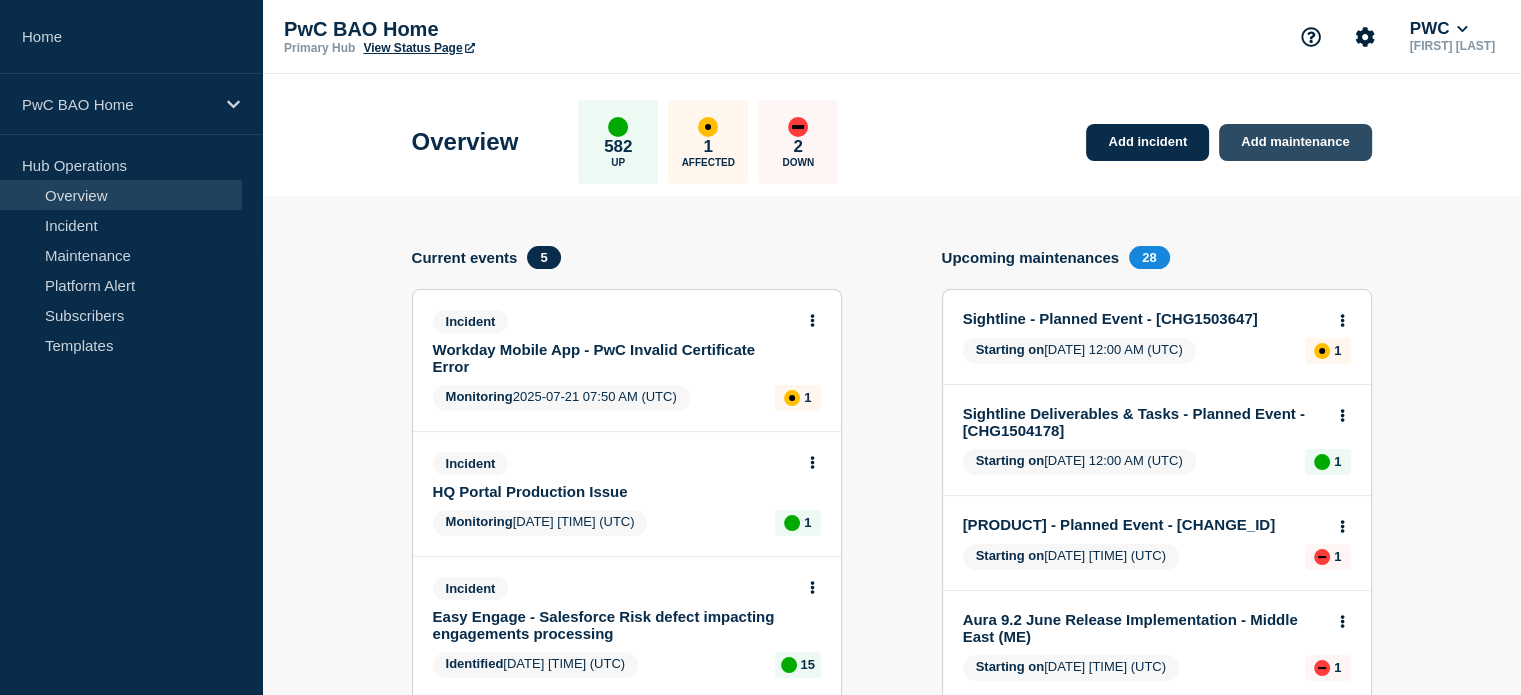 click on "Add maintenance" at bounding box center [1295, 142] 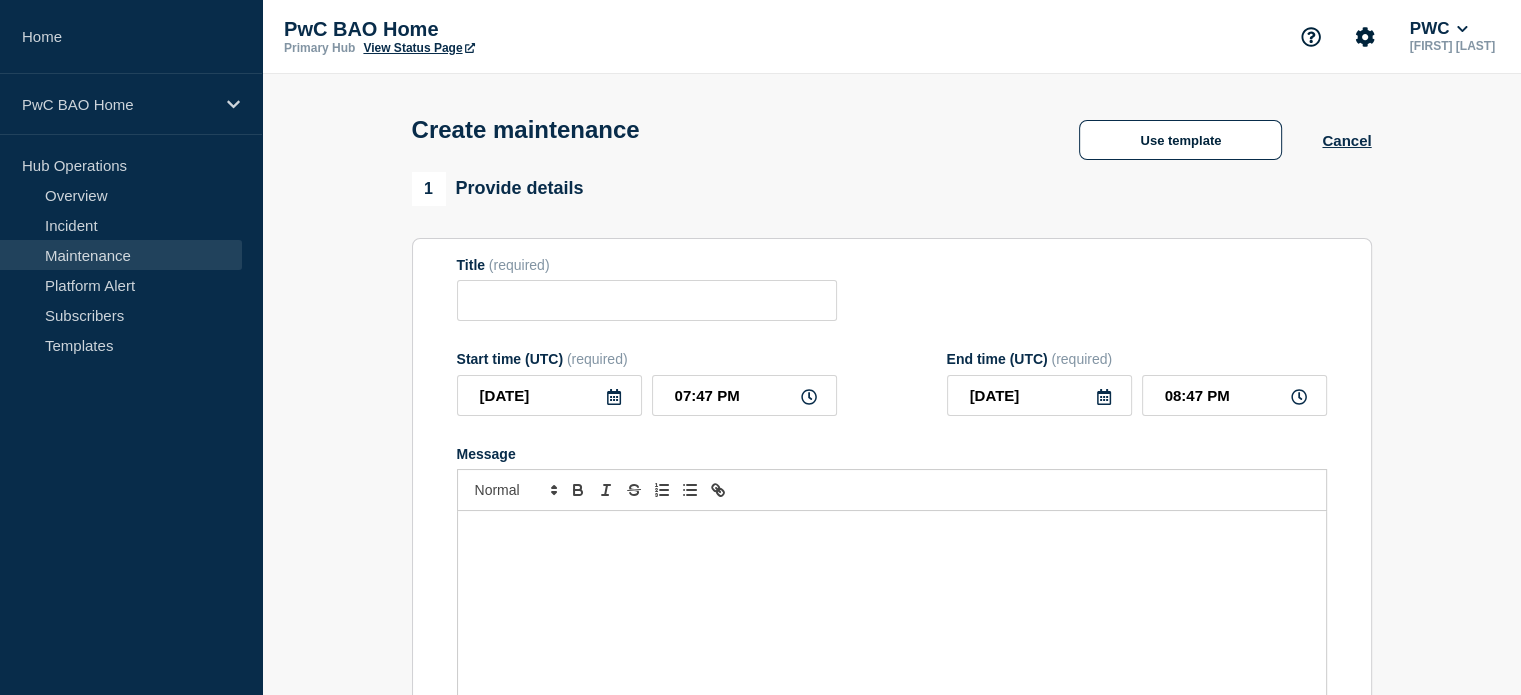 click at bounding box center [892, 631] 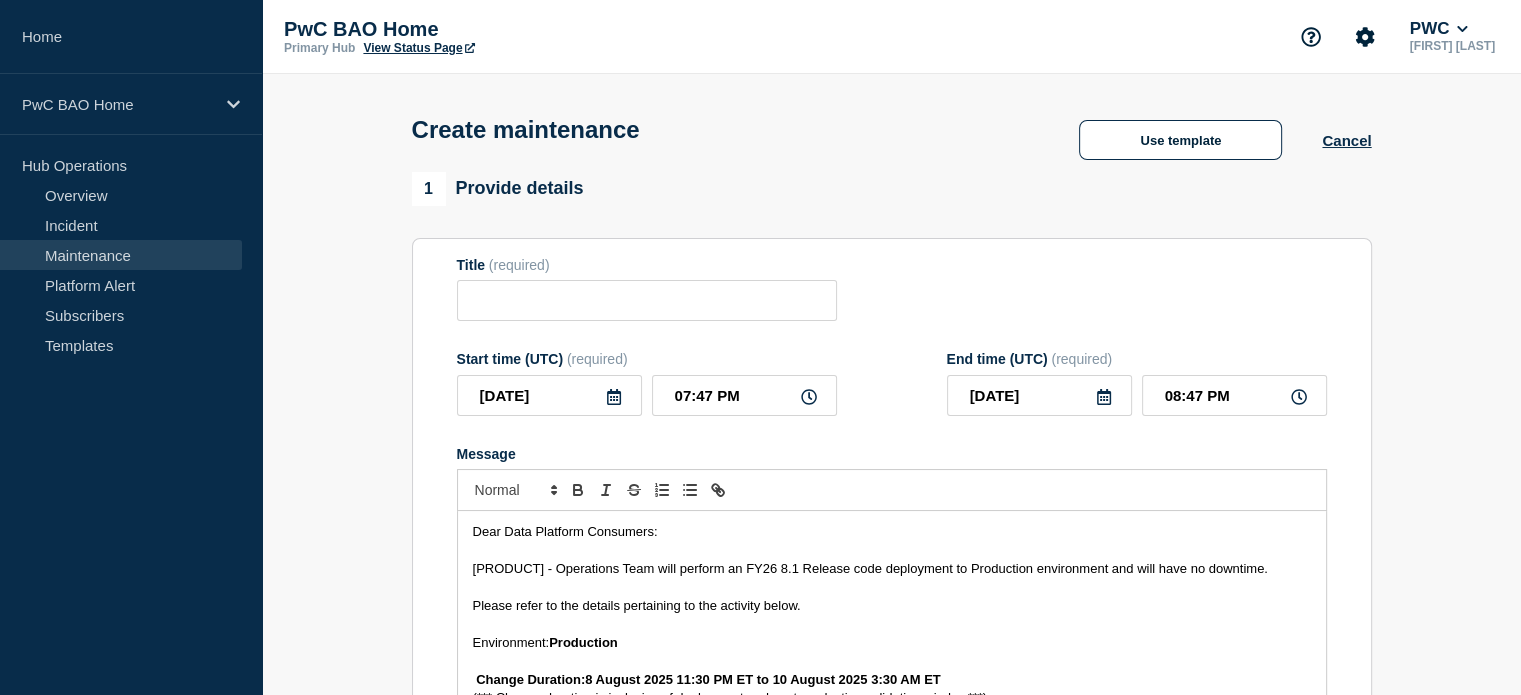 scroll, scrollTop: 64, scrollLeft: 0, axis: vertical 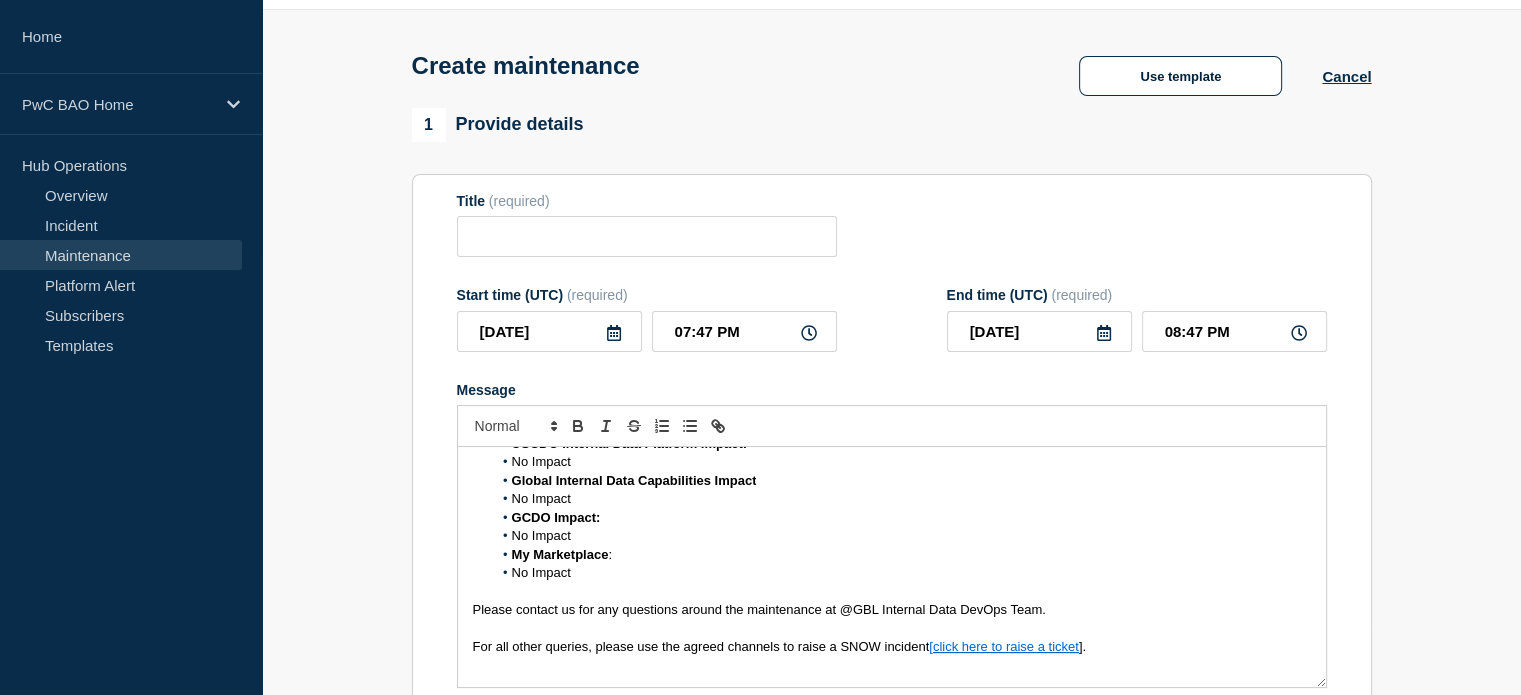 click on "No Impact" at bounding box center (901, 573) 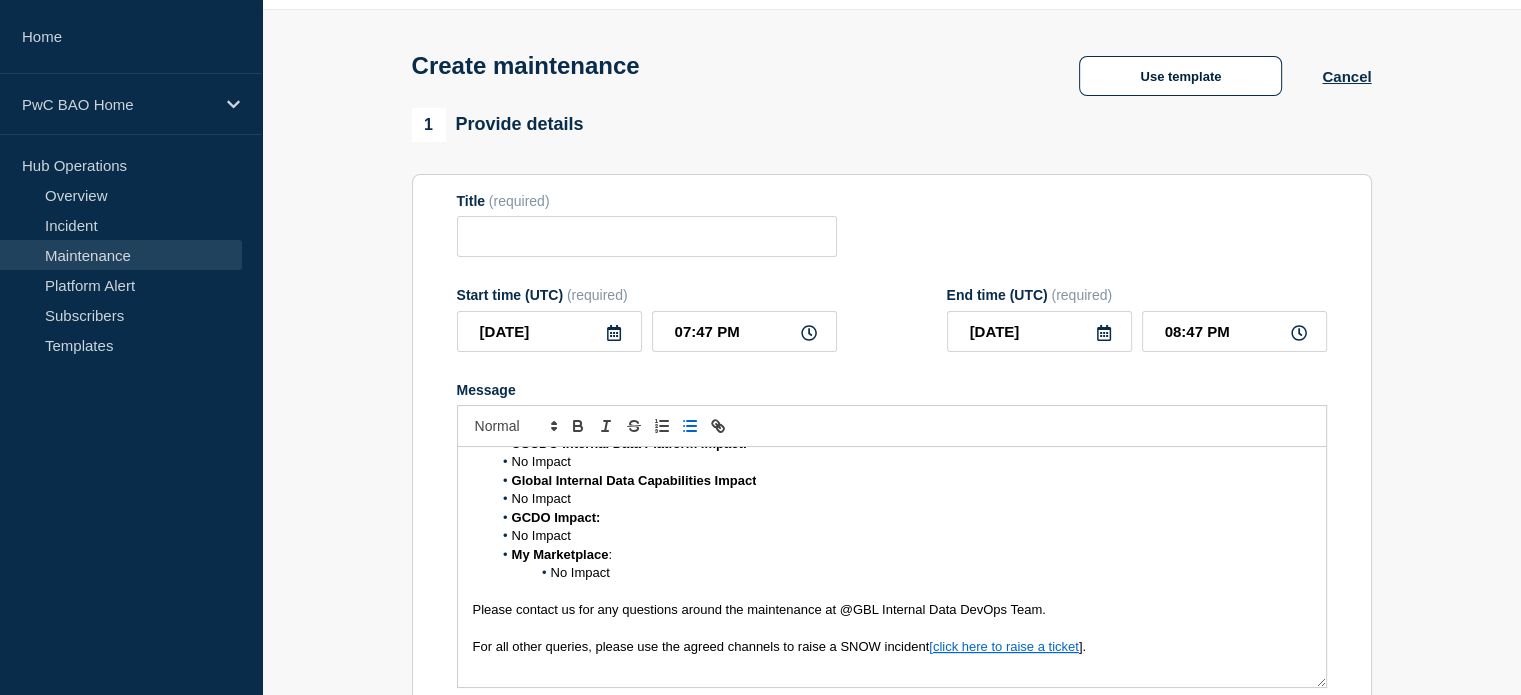 click on "No Impact" at bounding box center [541, 535] 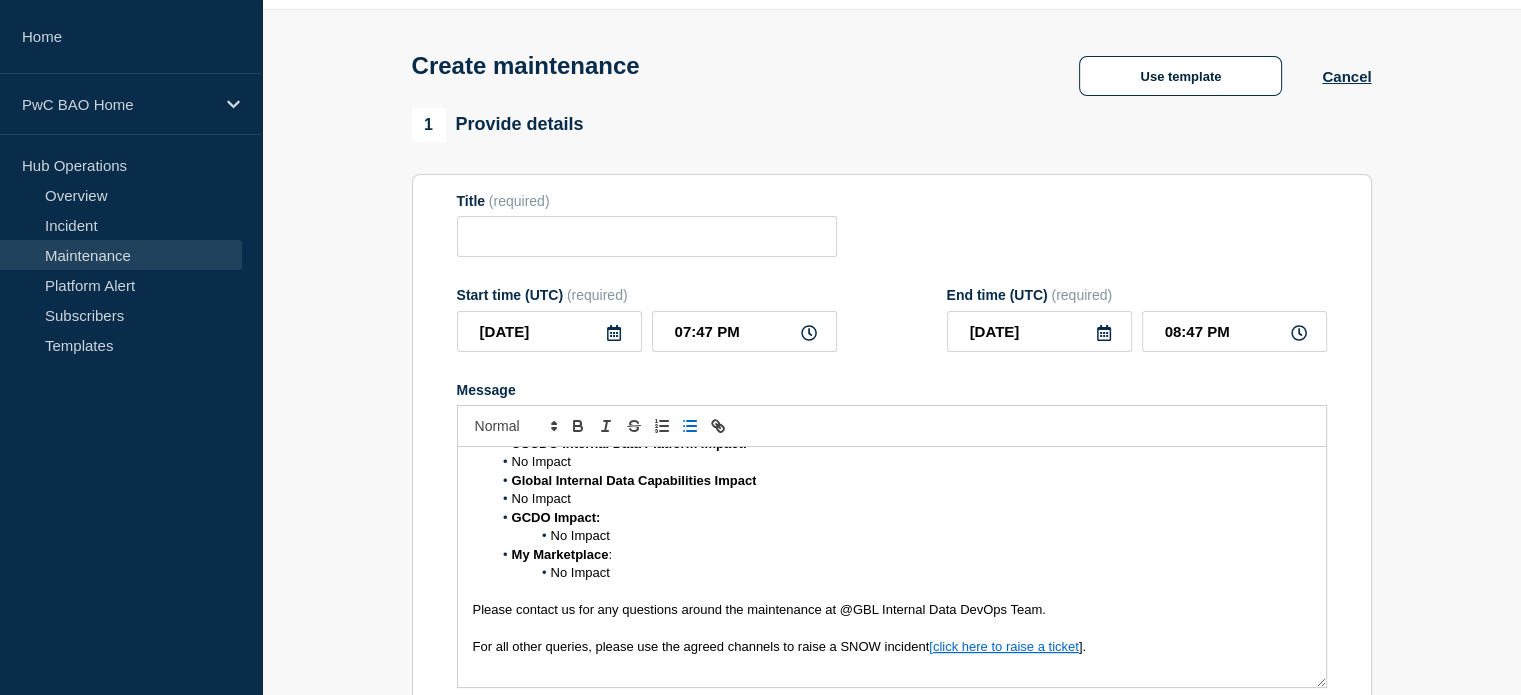 click on "No Impact" at bounding box center [901, 499] 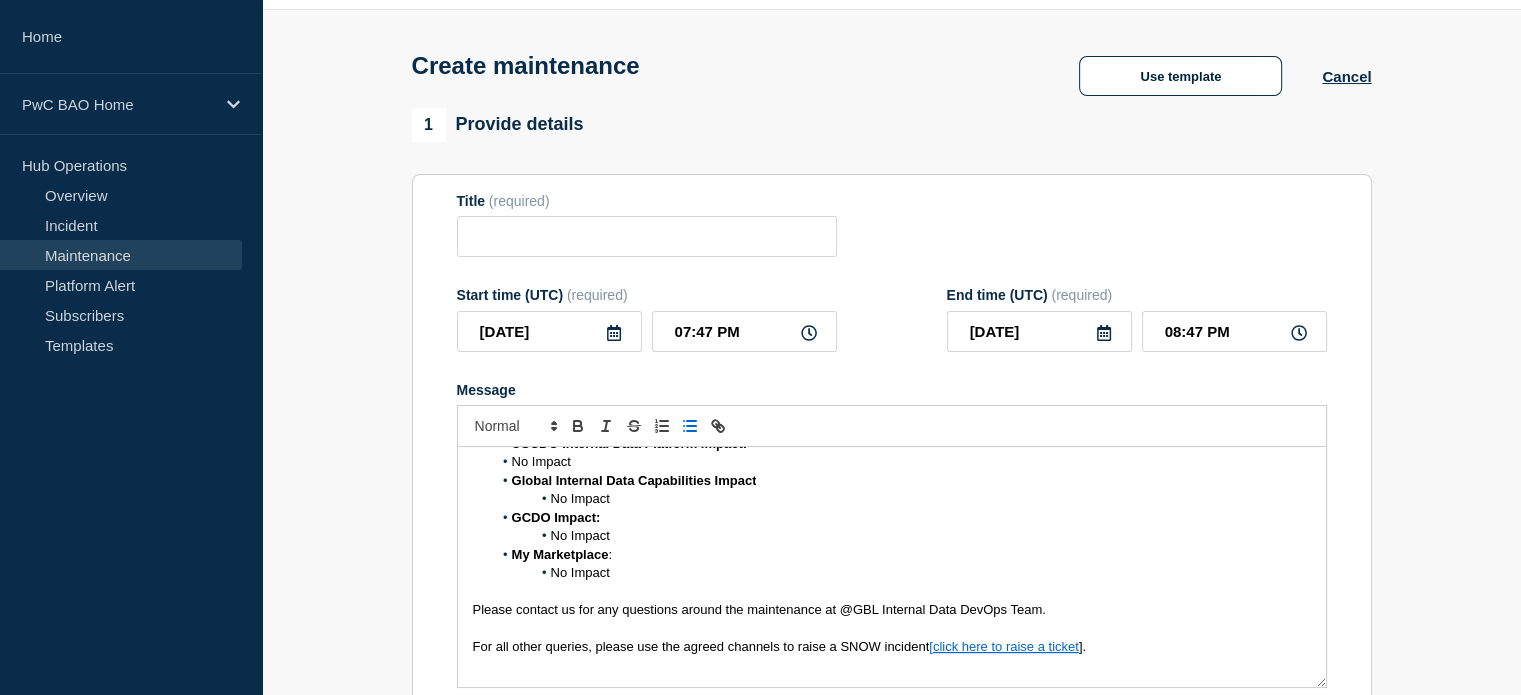 click on "No Impact" at bounding box center (901, 462) 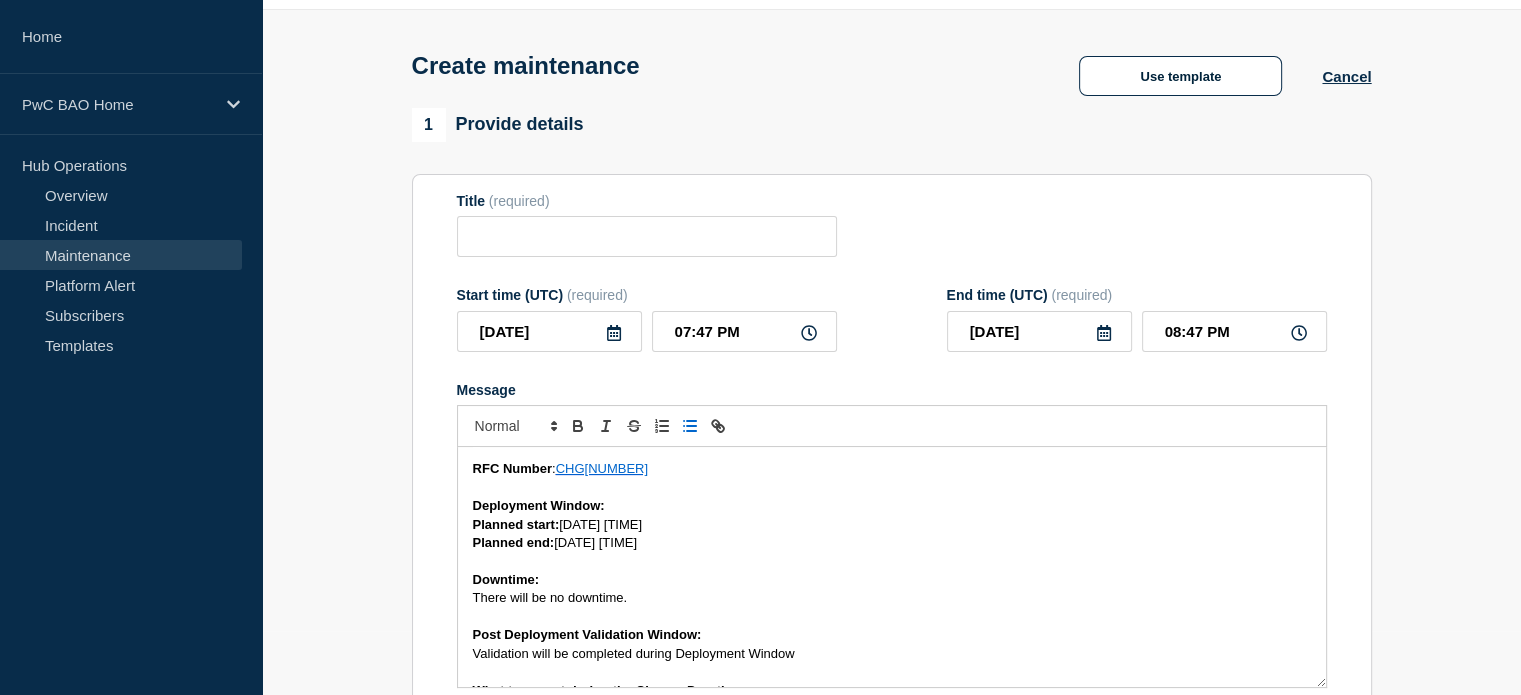 scroll, scrollTop: 170, scrollLeft: 0, axis: vertical 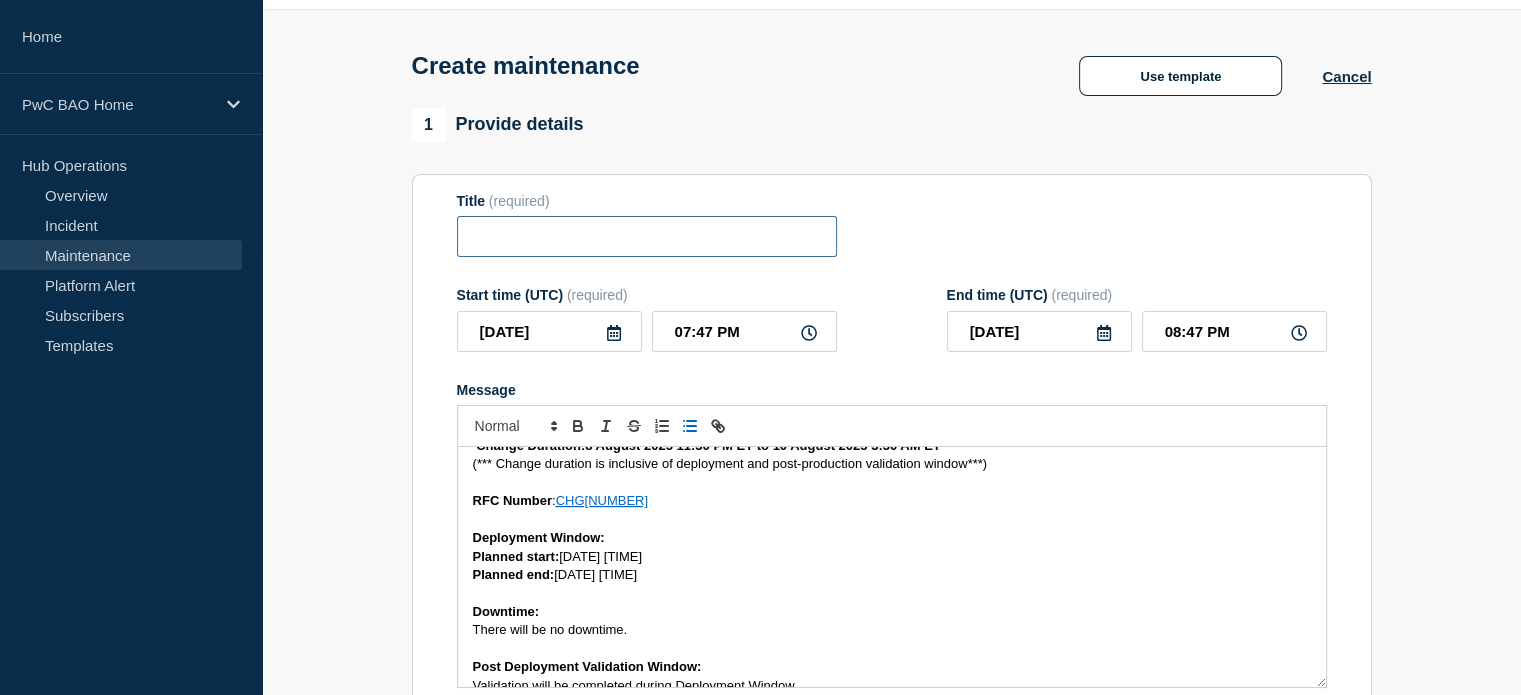 click at bounding box center [647, 236] 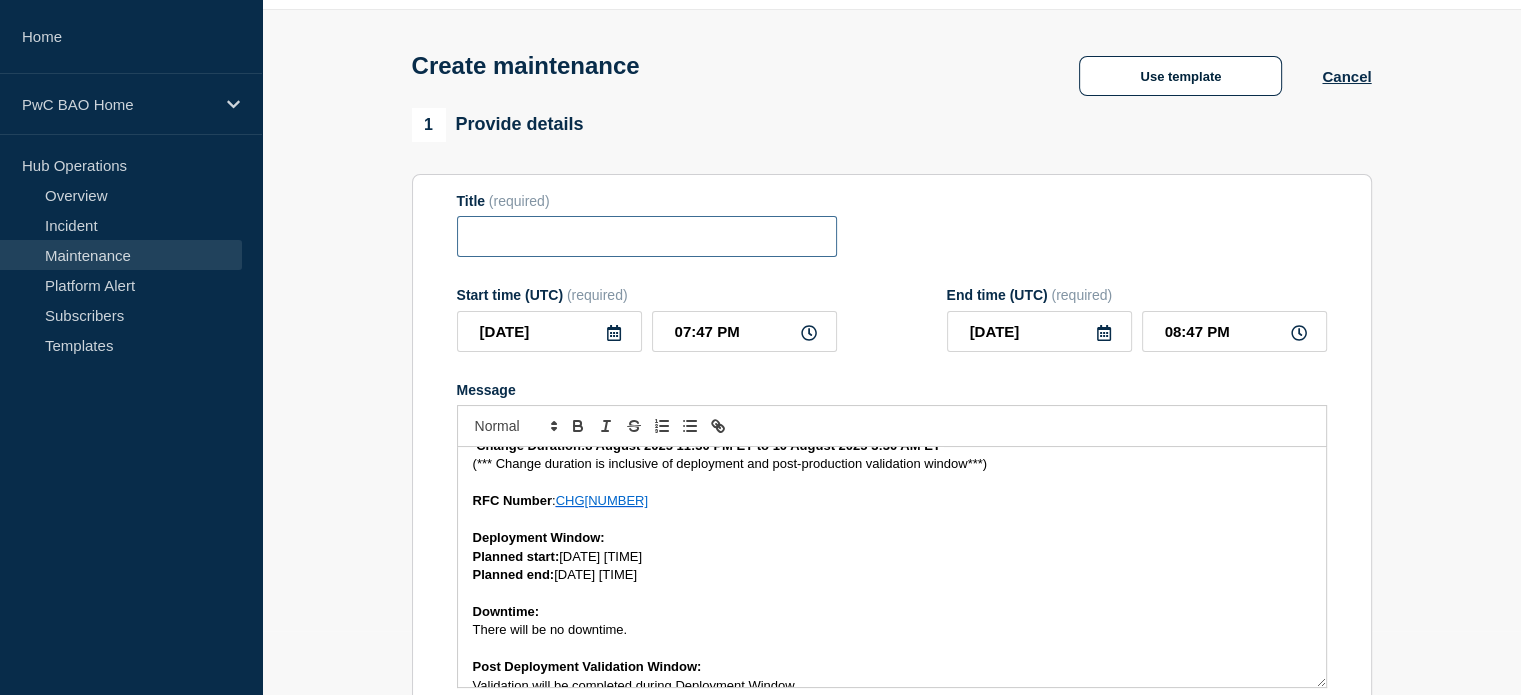 paste on "USCDO Internal Data Platform – Off Cycle Production Deployment – 8 August 2025" 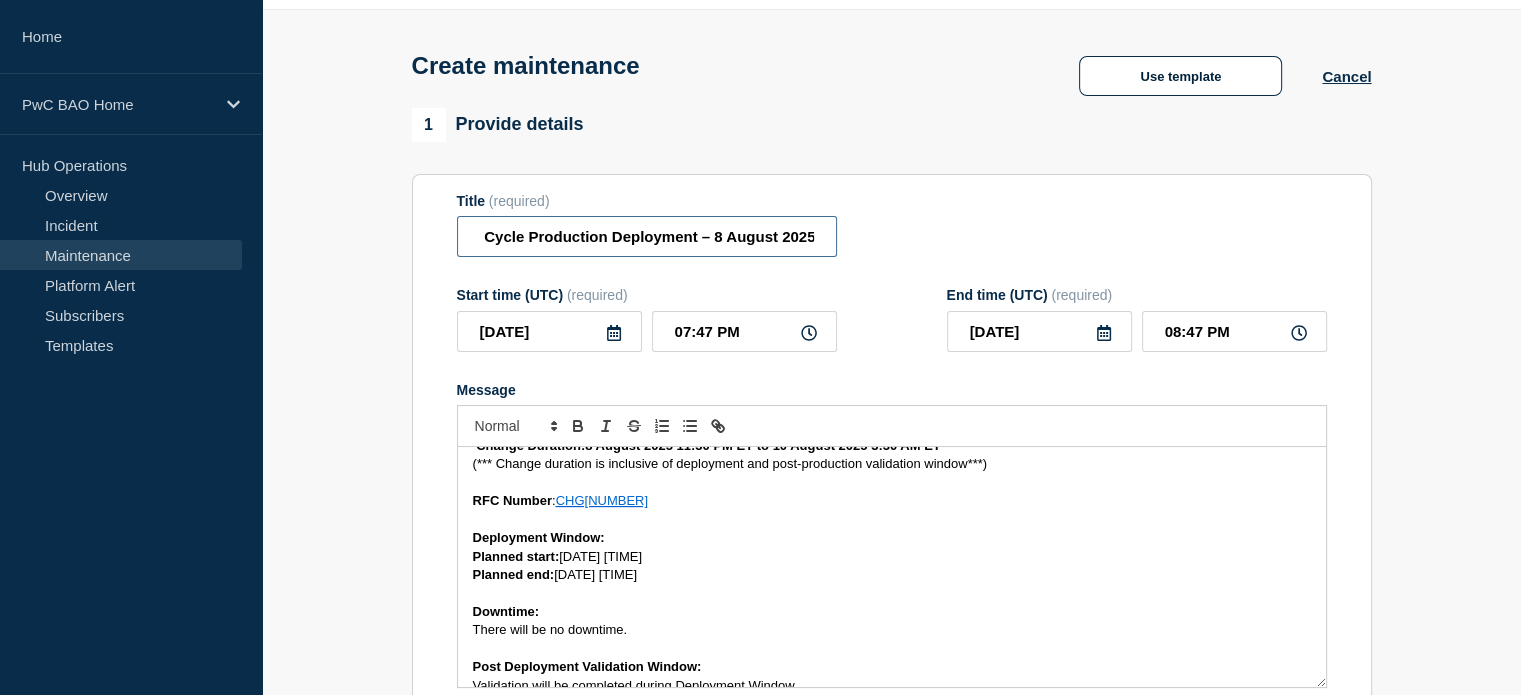 scroll, scrollTop: 0, scrollLeft: 0, axis: both 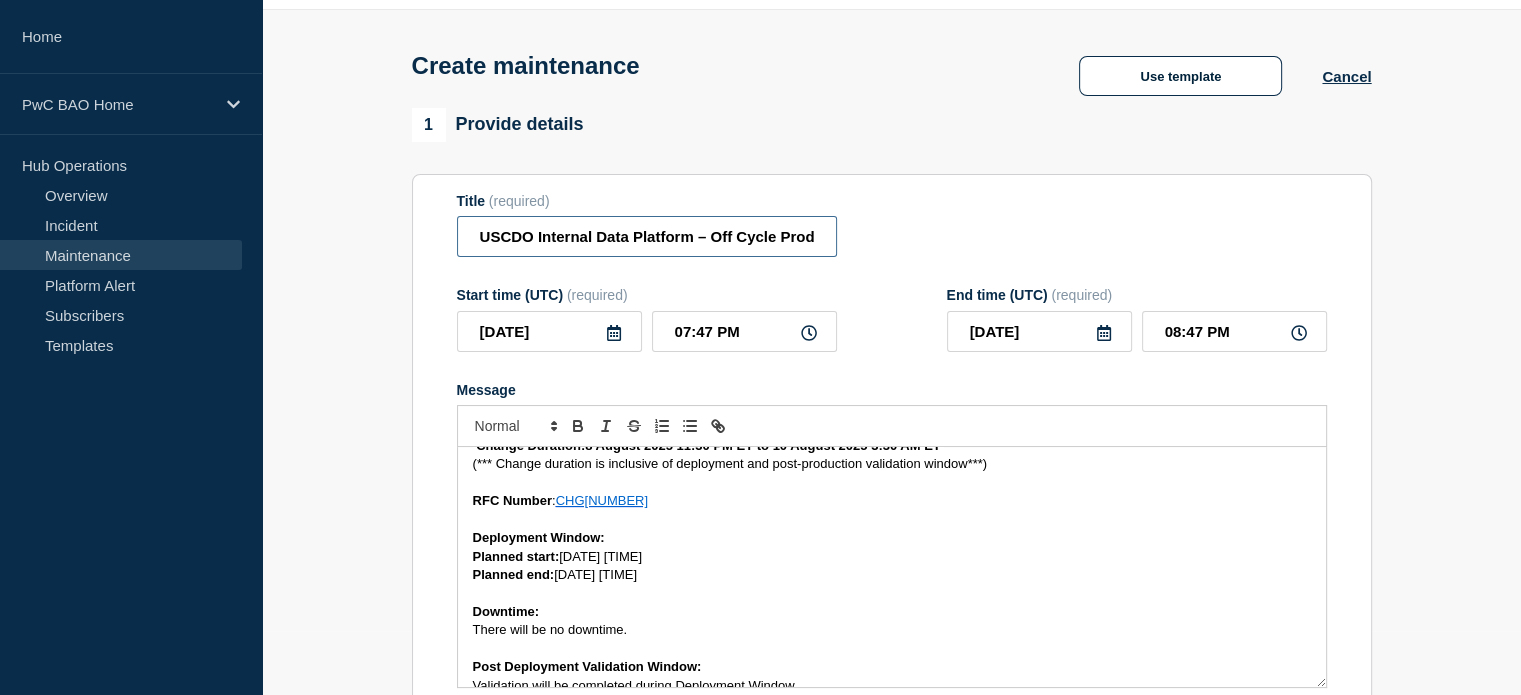 type on "USCDO Internal Data Platform – Off Cycle Production Deployment – 8 August 2025" 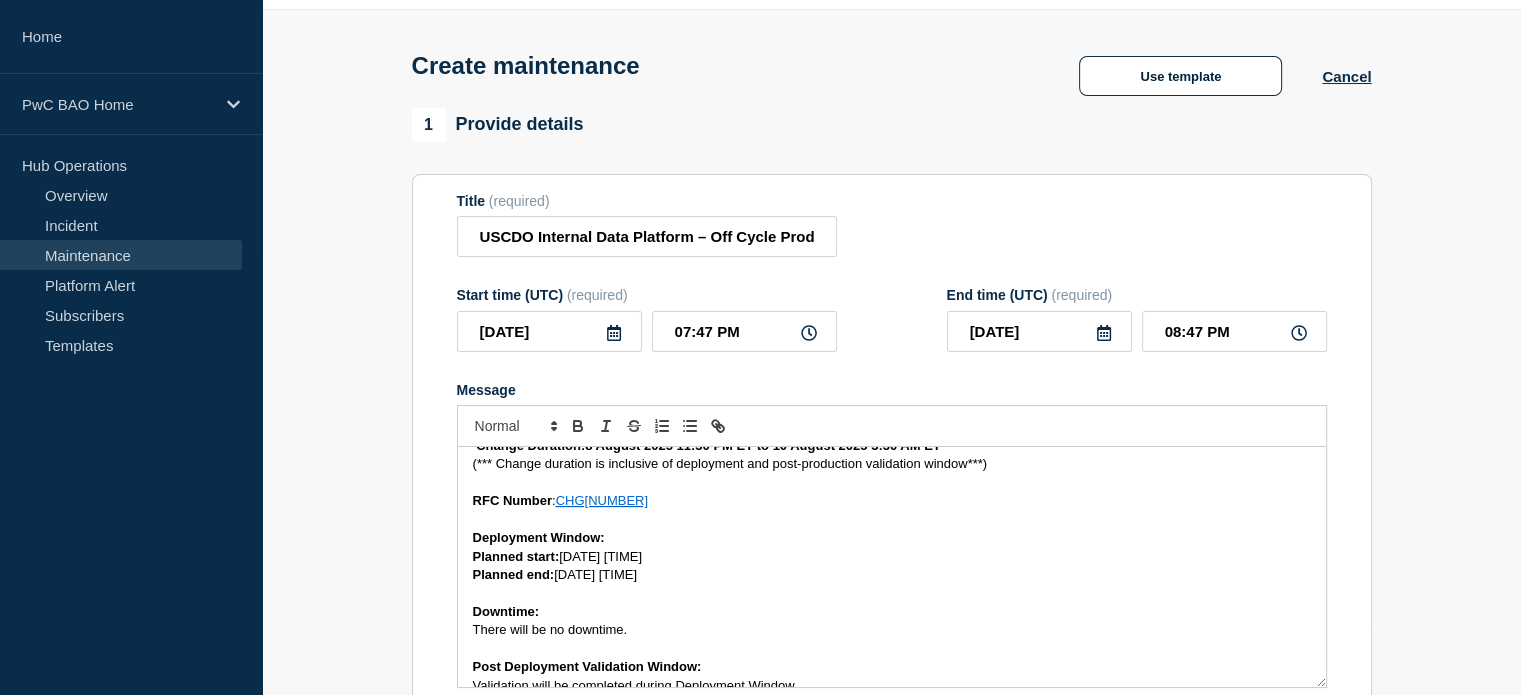 click 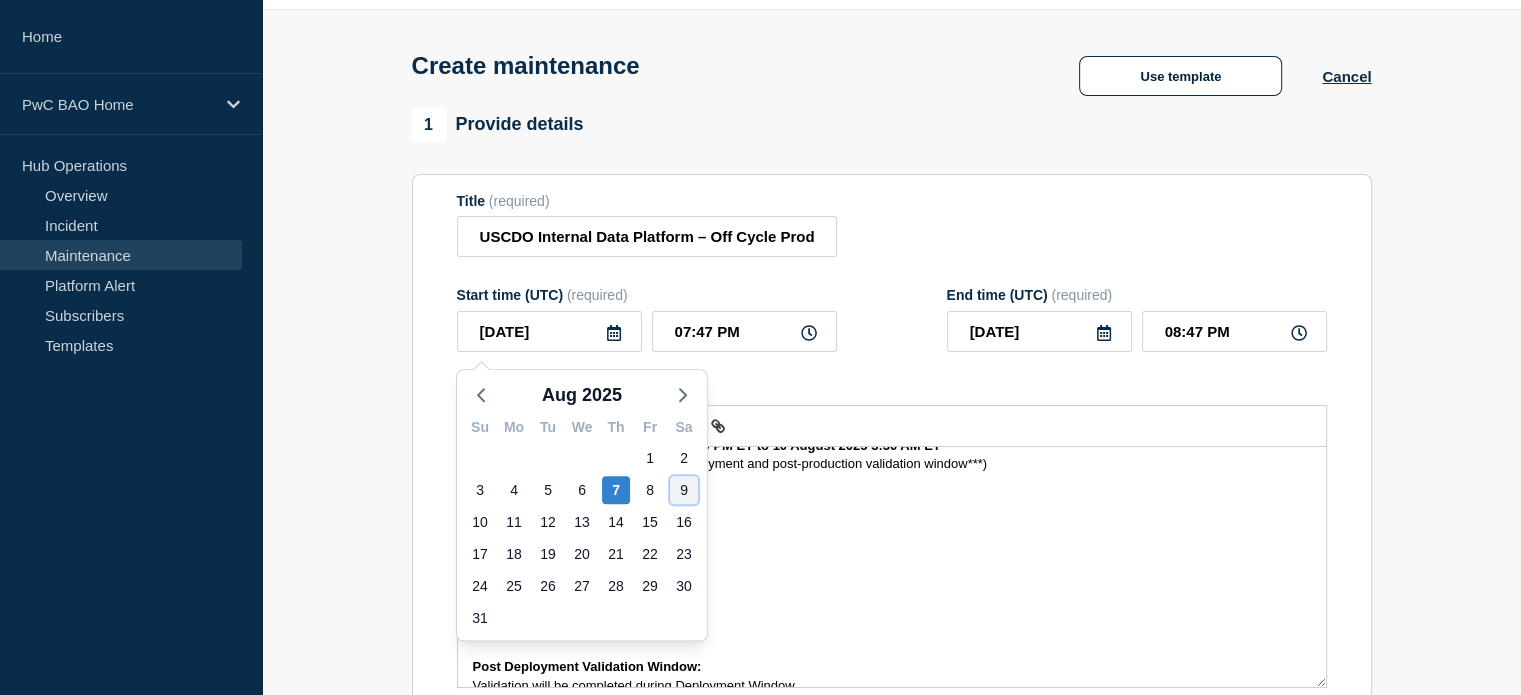 click on "9" 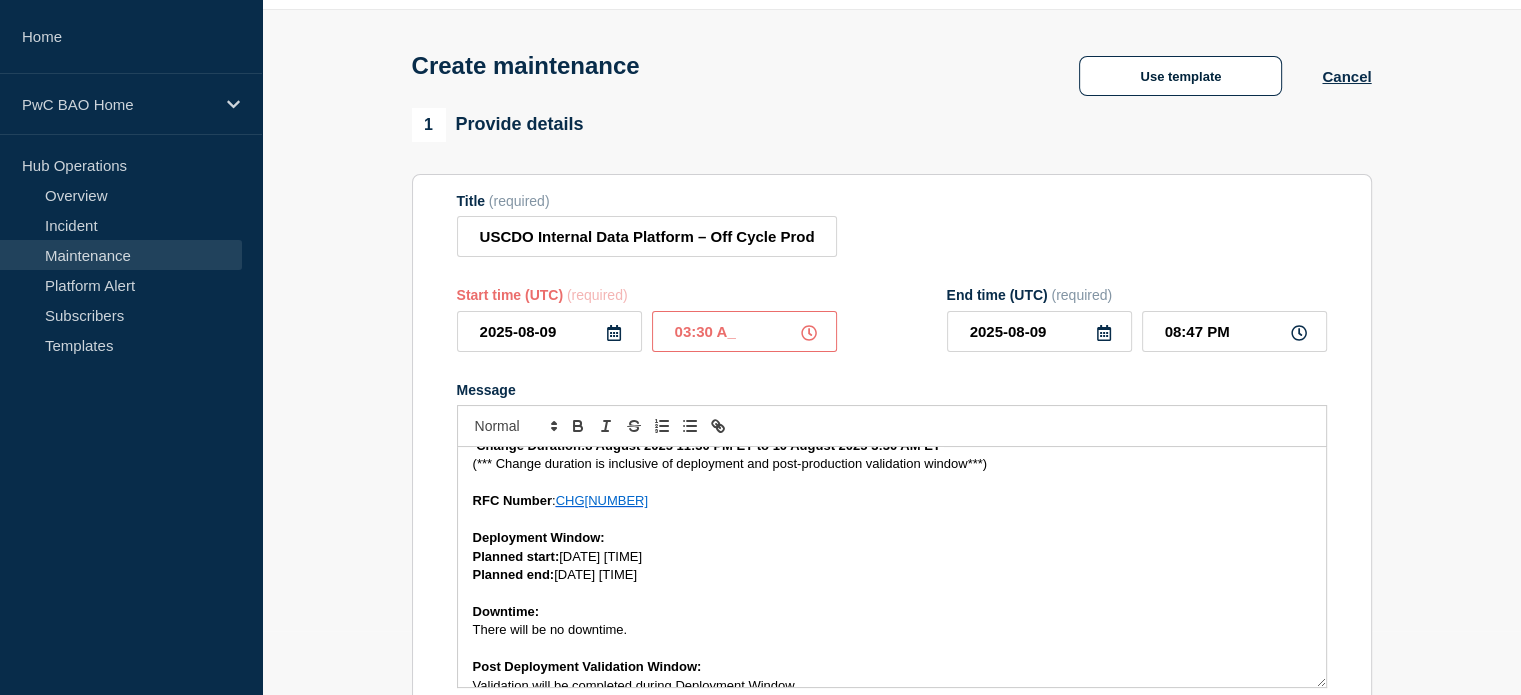 type on "03:30 AM" 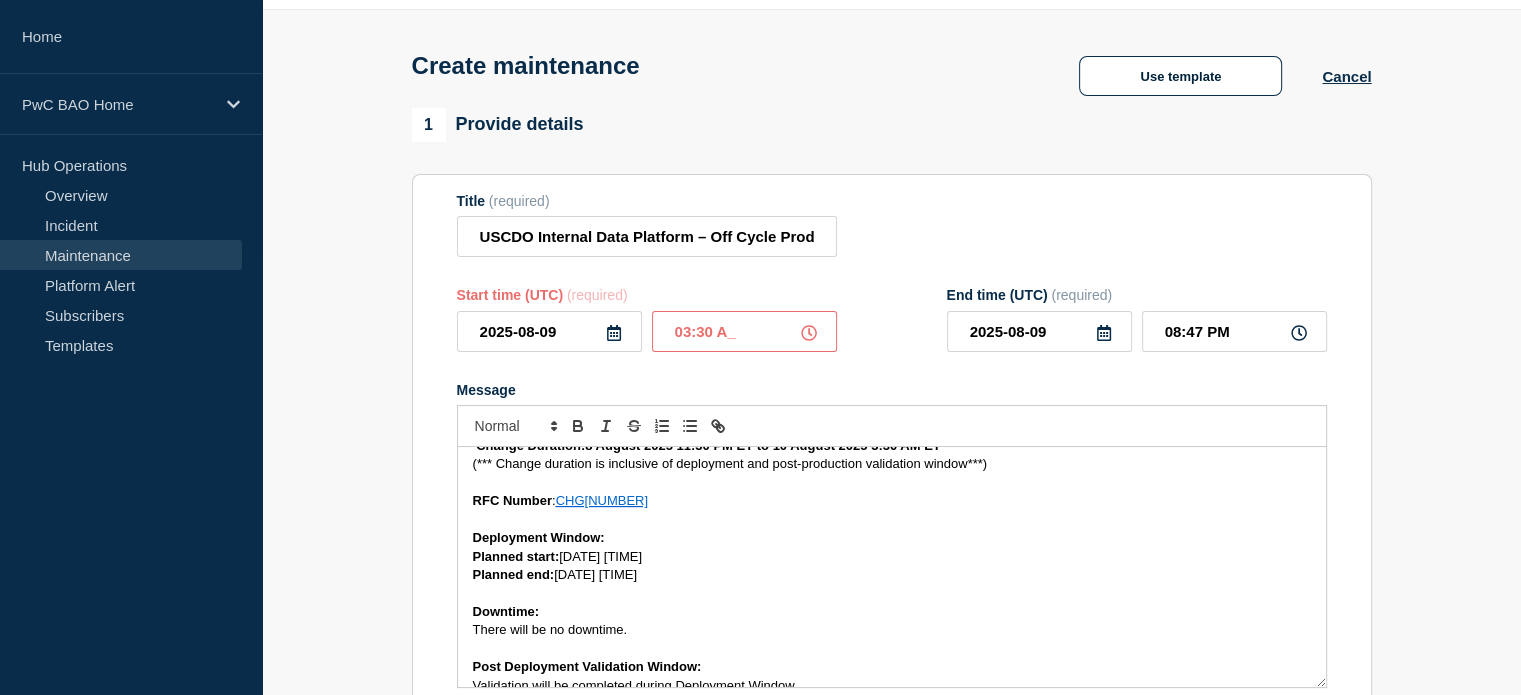 type on "04:30 AM" 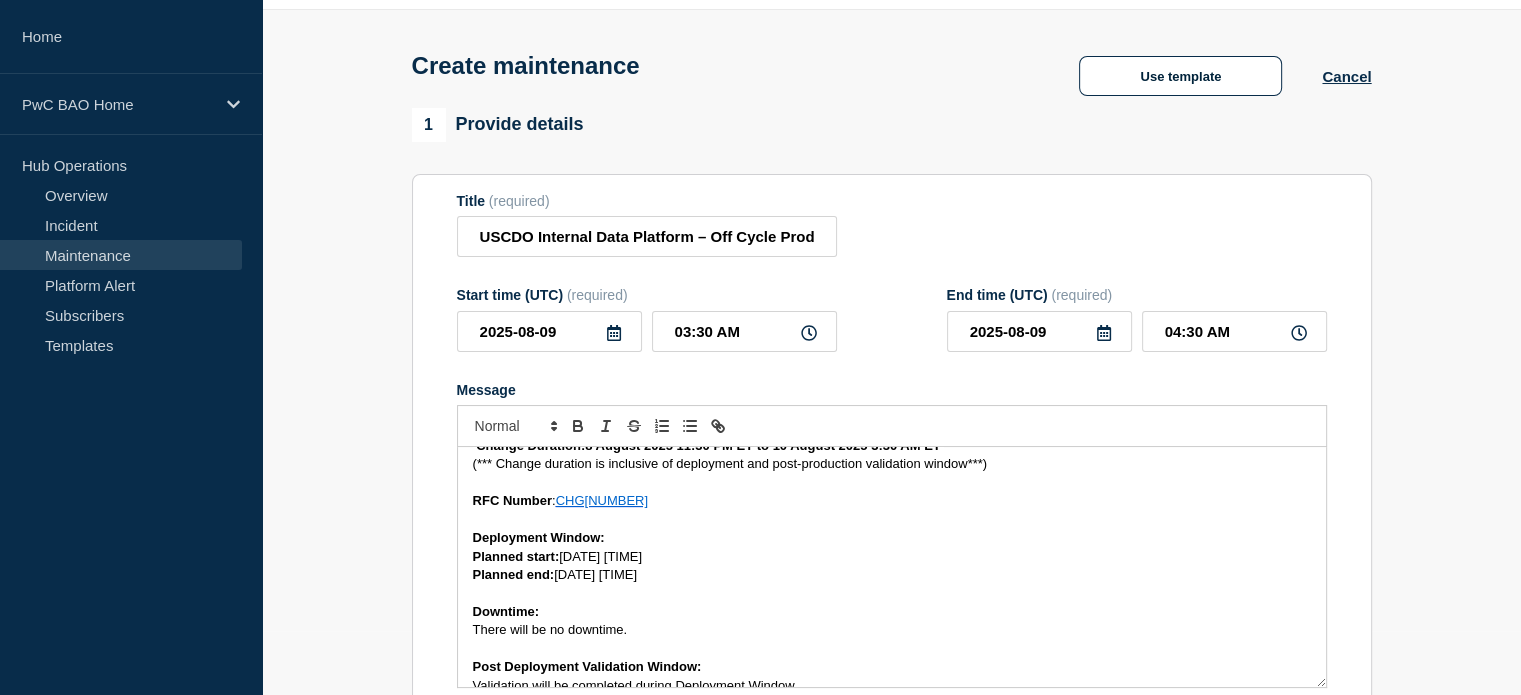 click 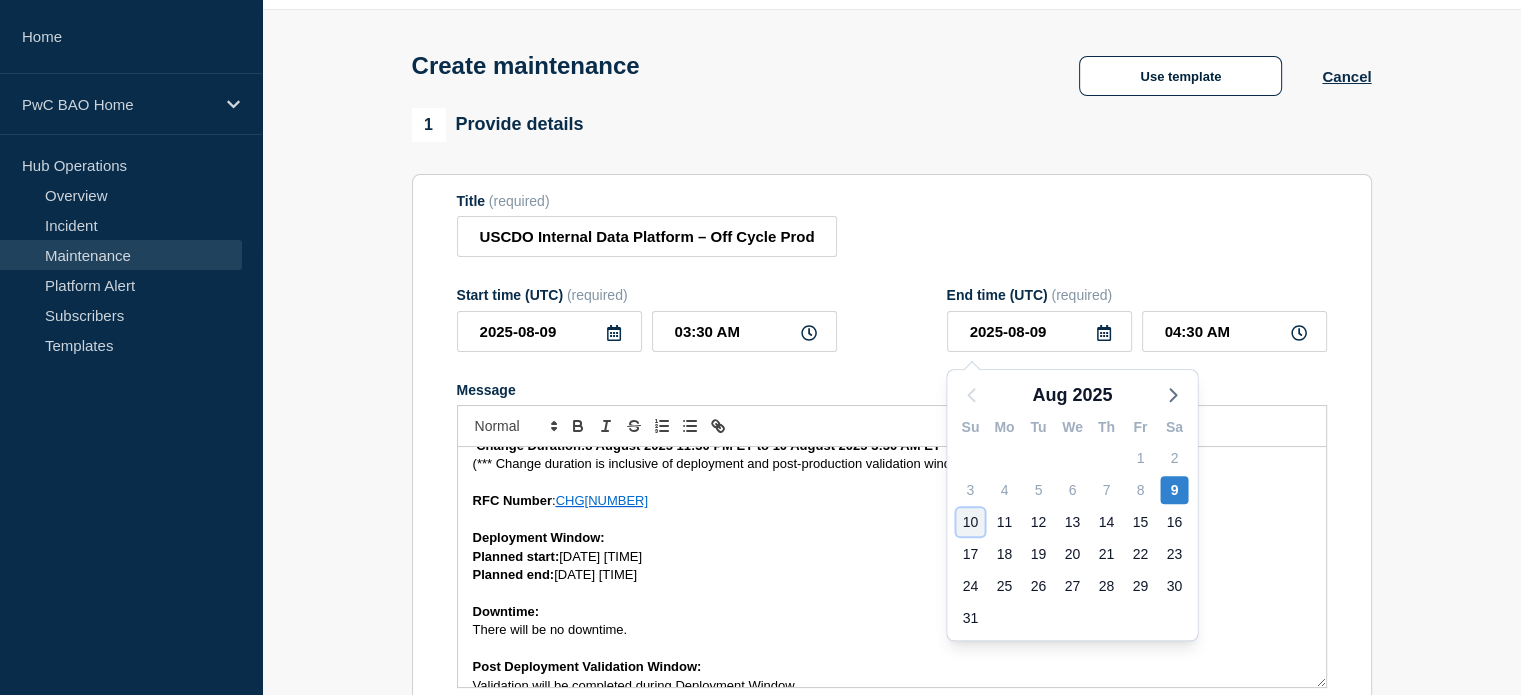 click on "10" 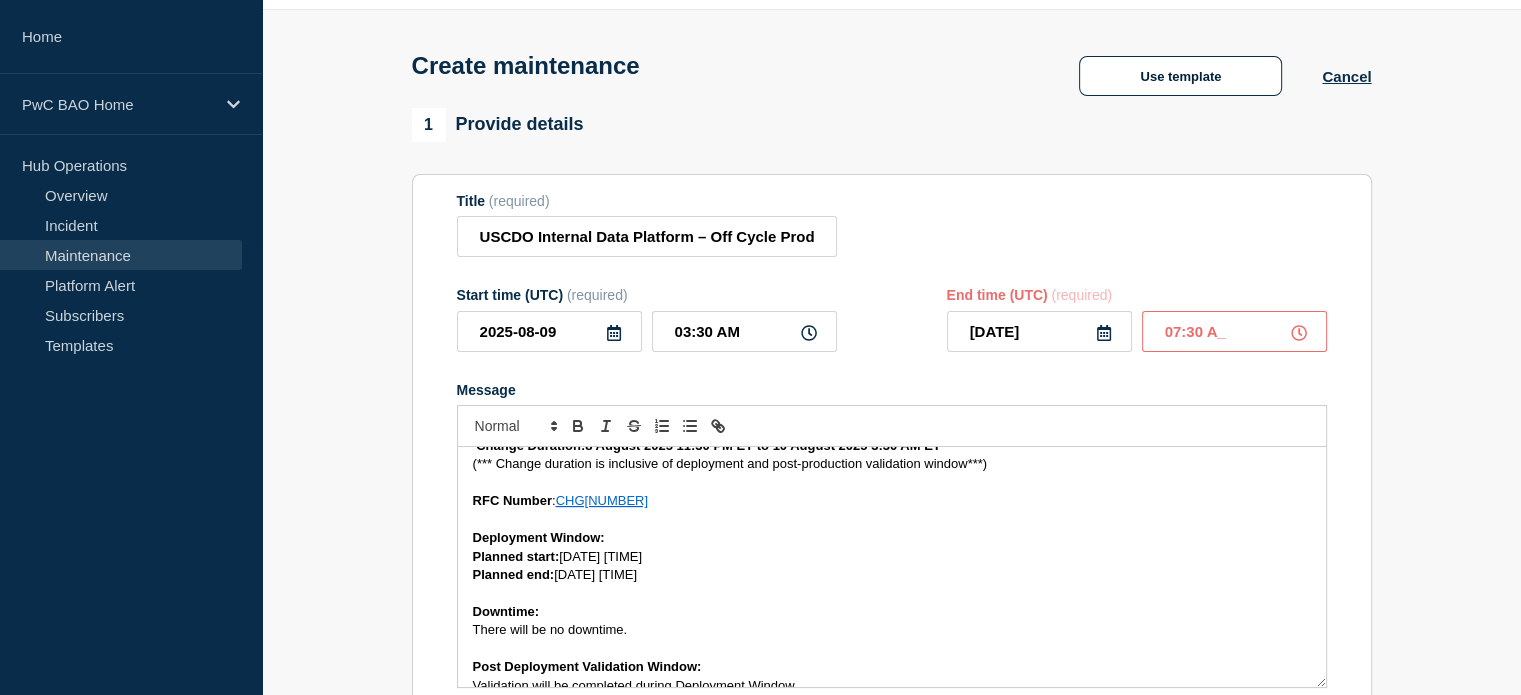 type on "07:30 AM" 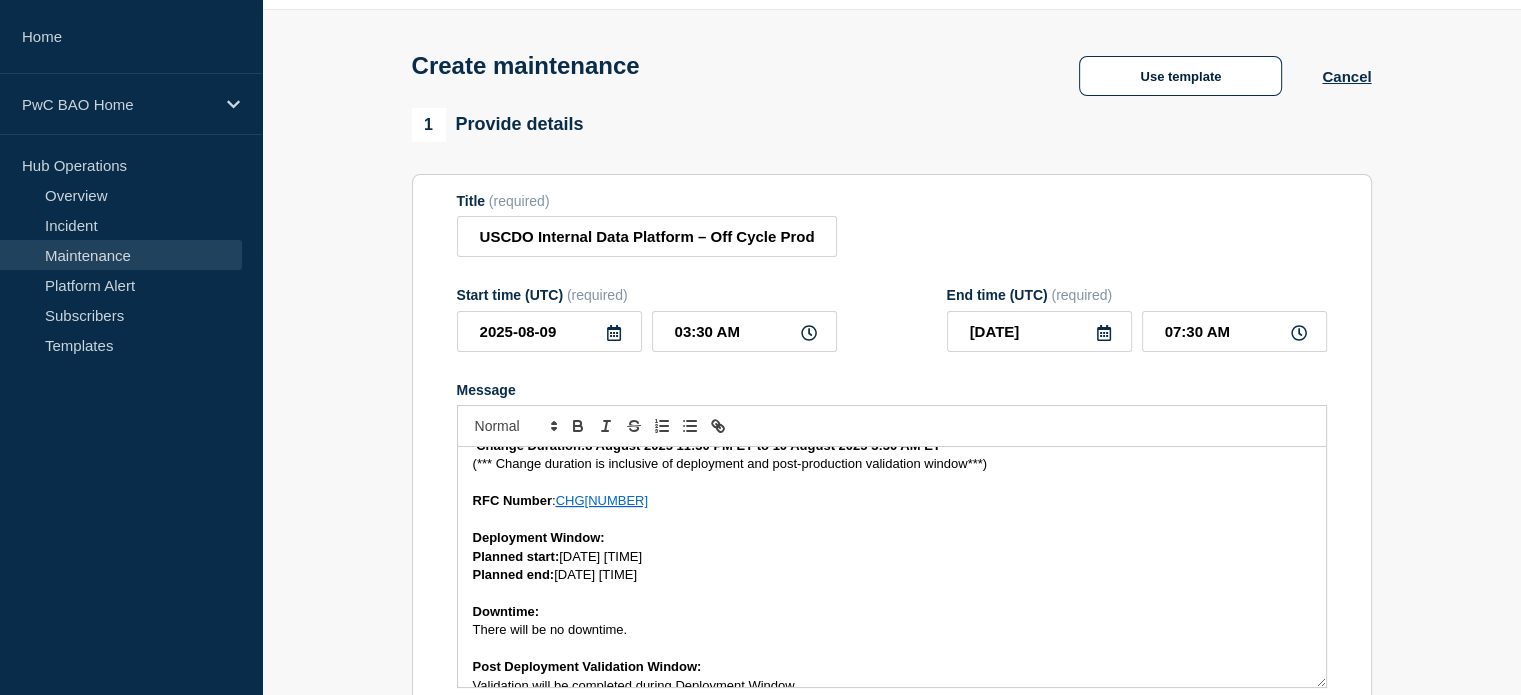 click on "1 Provide details Title (required) USCDO Internal Data Platform – Off Cycle Production Deployment – 8 August 2025 Start time (UTC) (required) [DATE] [TIME] End time (UTC) (required) [DATE] [TIME] Message Dear Data Platform Consumers: USCDO Internal Data Platform - Operations Team will perform an FY26 8.1 Release code deployment to Production environment and will have no downtime. Please refer to the details pertaining to the activity below. Environment: Production Change Duration:8 August 2025 11:30 PM ET to 10 August 2025 3:30 AM ET (*** Change duration is inclusive of deployment and post-production validation window***) RFC Number : CHG1503394 Deployment Window: Planned start: 2025-08-08 23:30:00 Planned end: 2025-08-10 03:30:00 Downtime: There will be no downtime. Post Deployment Validation Window: Validation will be completed during Deployment Window What to expect during the Change Duration:" at bounding box center (891, 802) 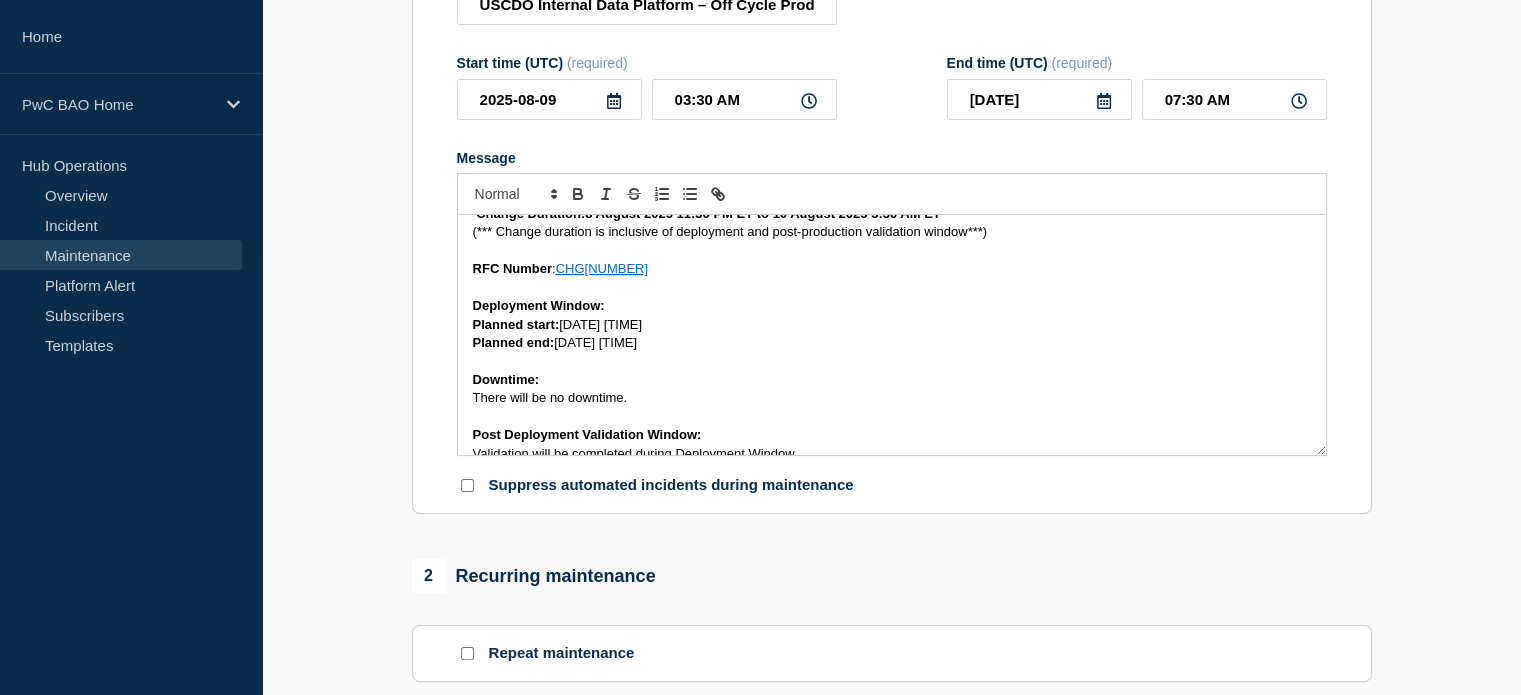 scroll, scrollTop: 964, scrollLeft: 0, axis: vertical 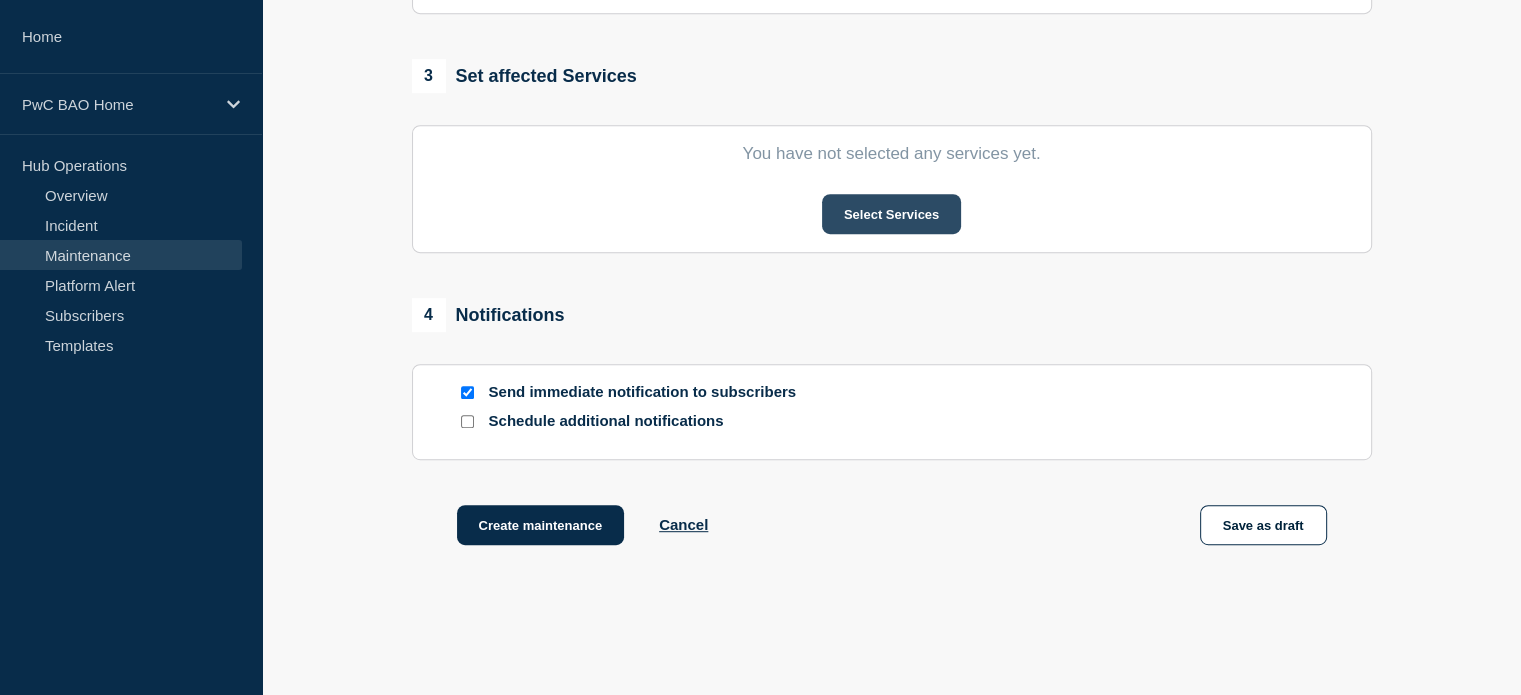 click on "Select Services" at bounding box center (891, 214) 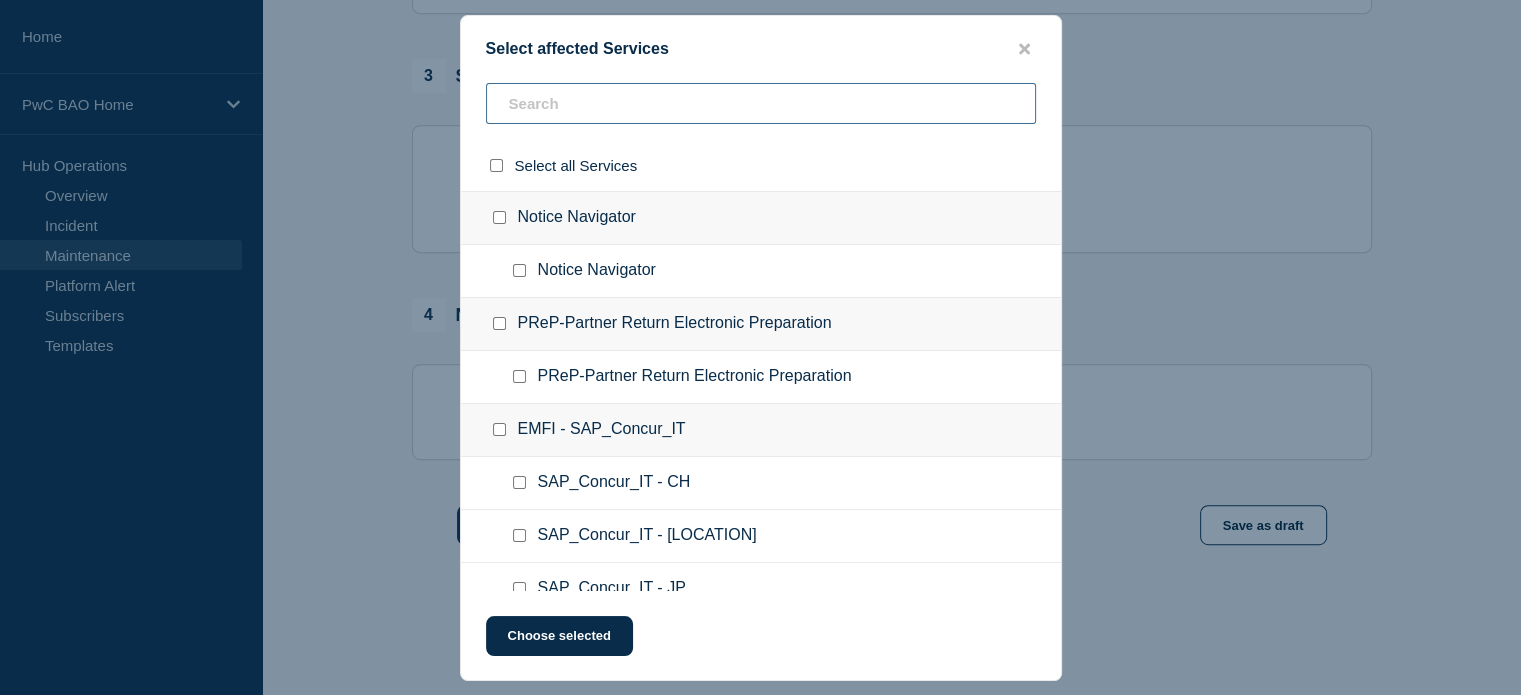 click at bounding box center (761, 103) 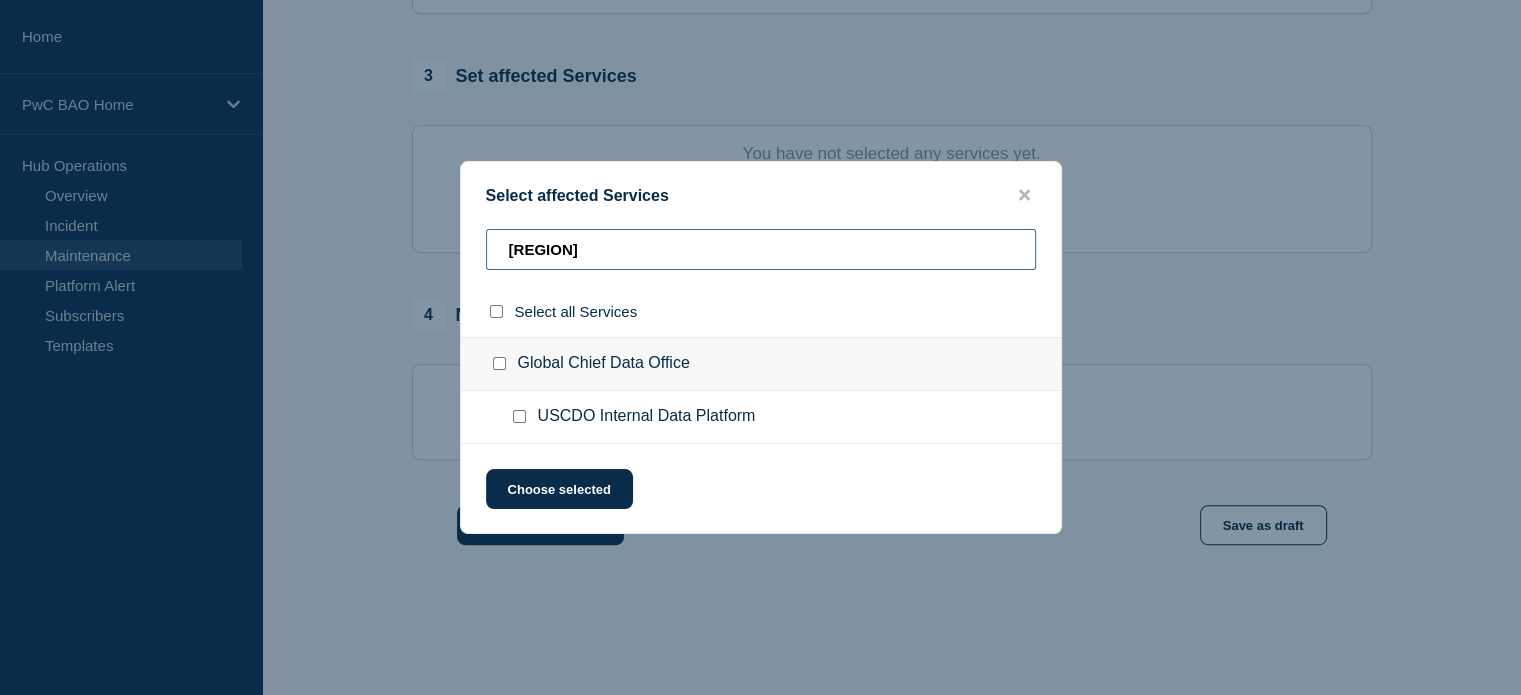 type on "[REGION]" 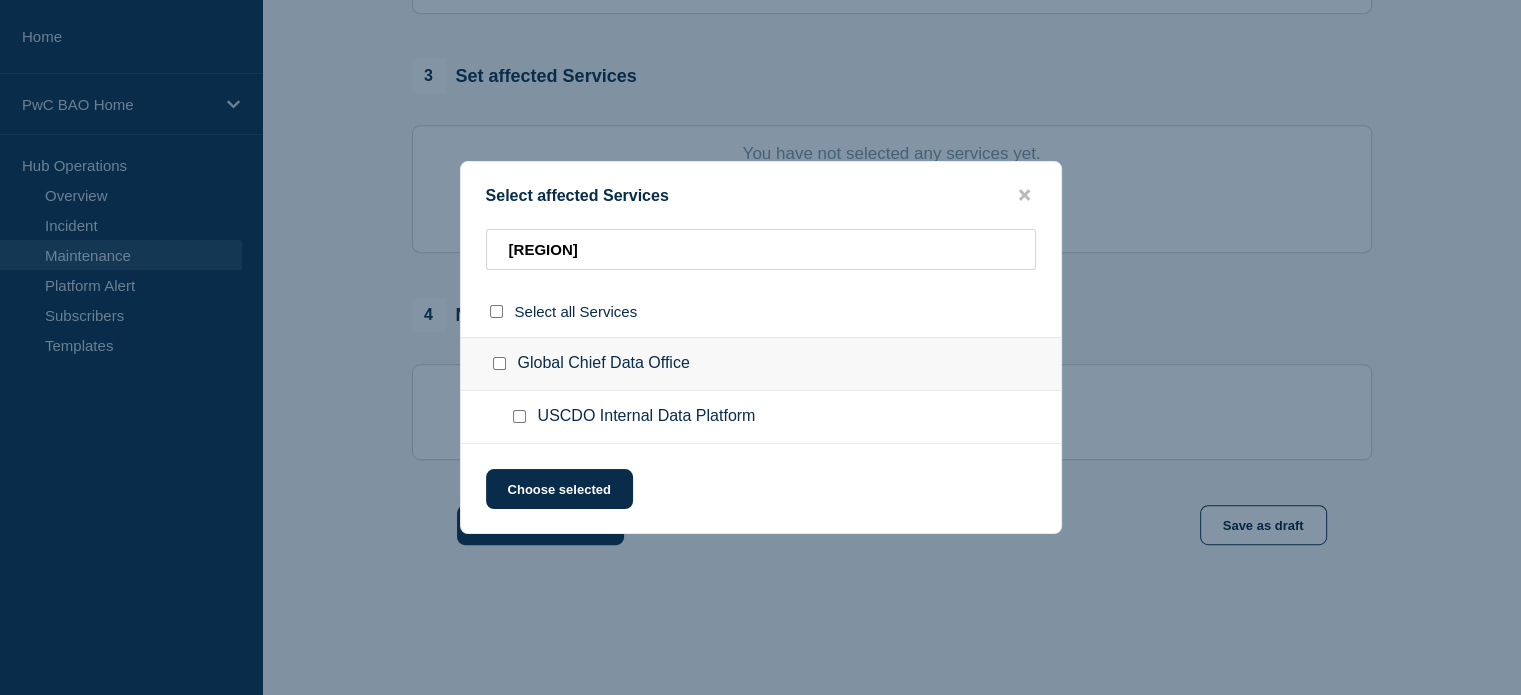 click at bounding box center (519, 416) 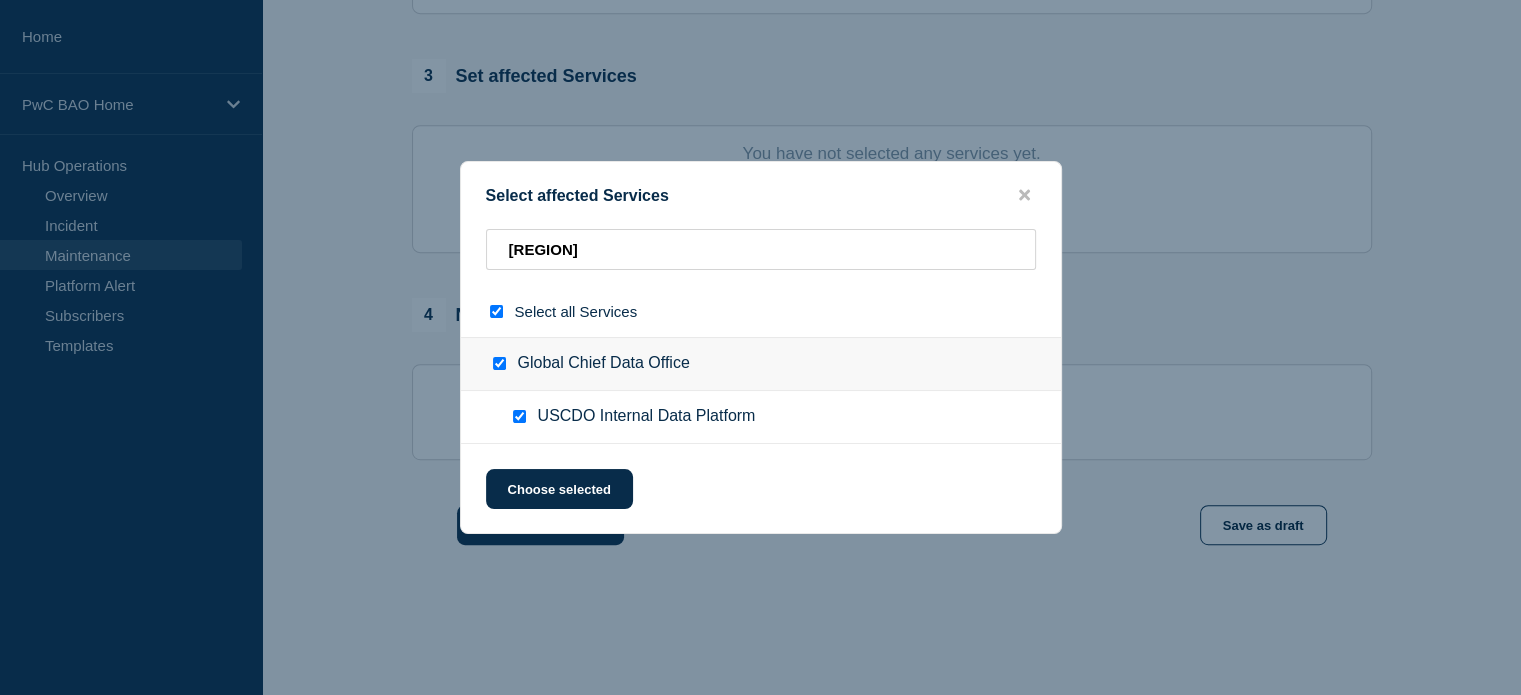 checkbox on "true" 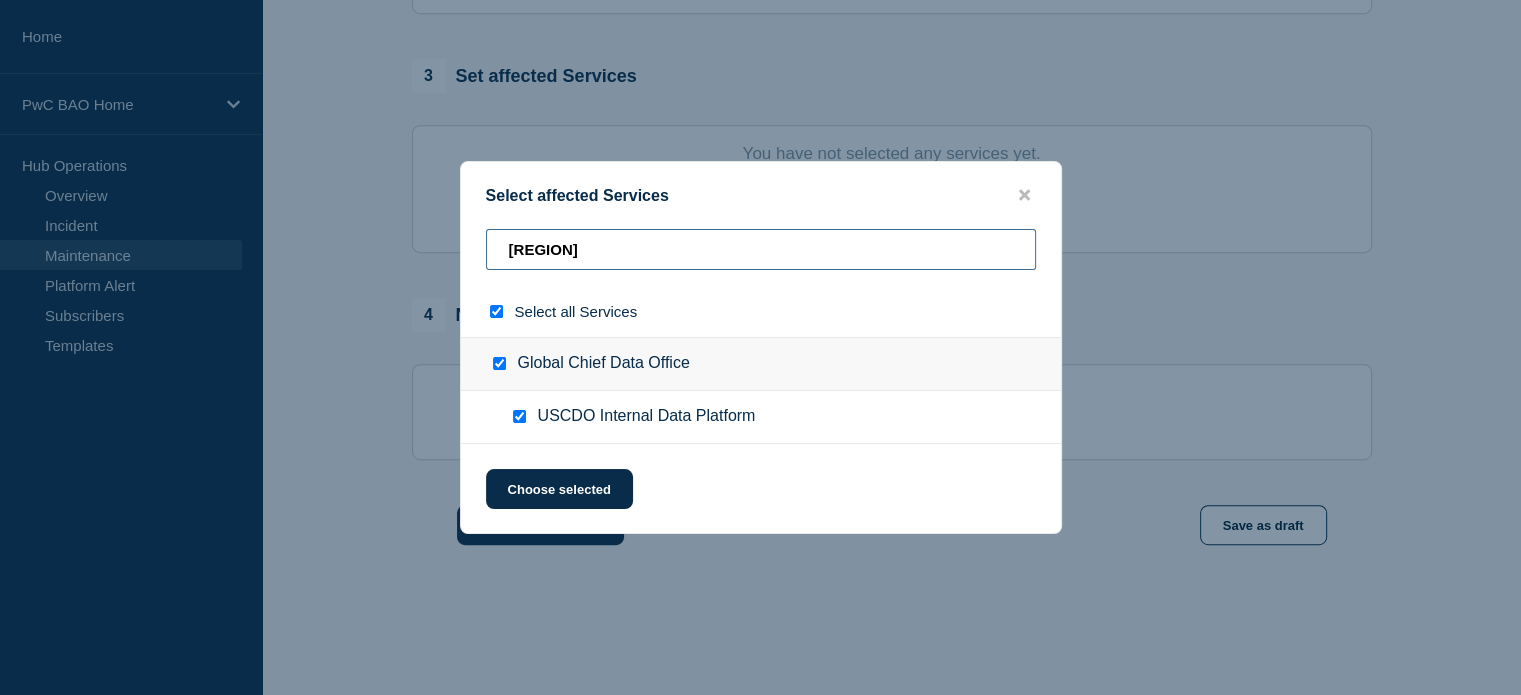 drag, startPoint x: 568, startPoint y: 248, endPoint x: 504, endPoint y: 250, distance: 64.03124 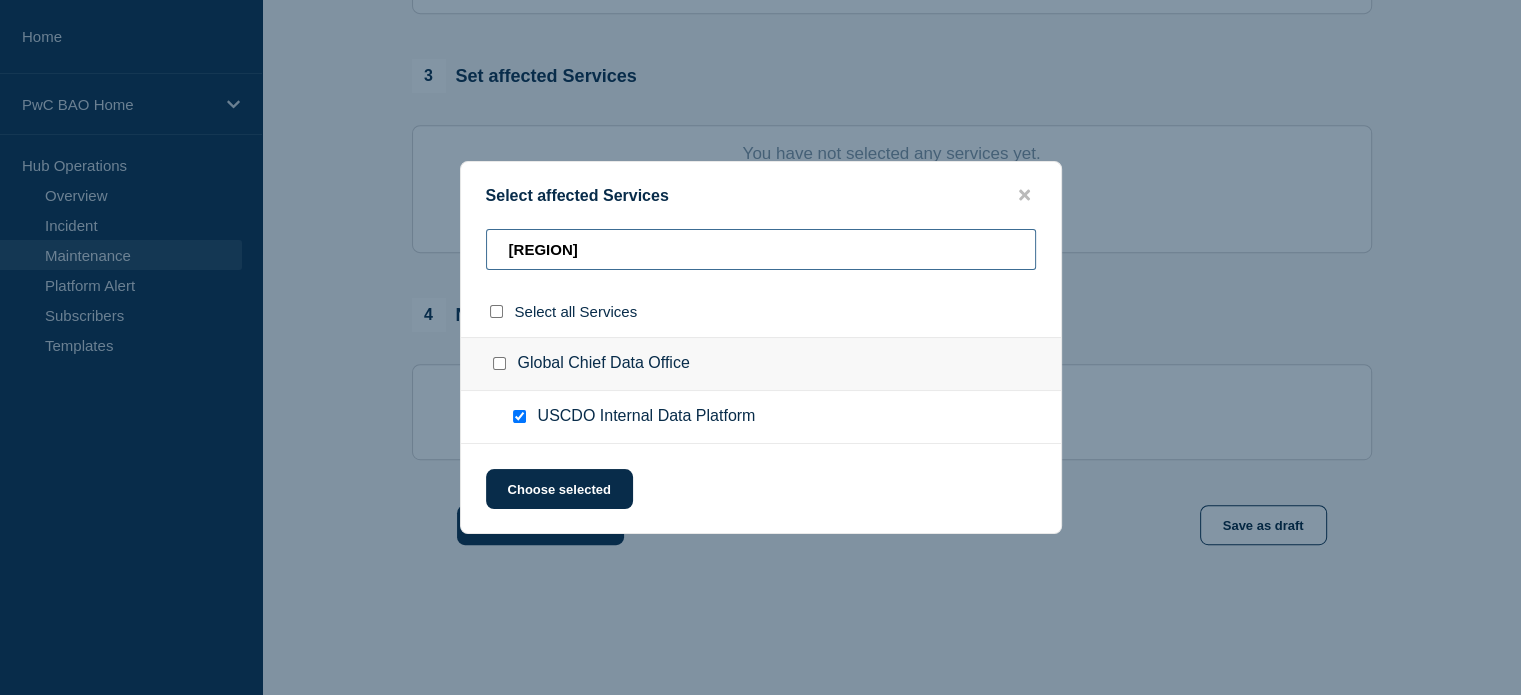 type on "g" 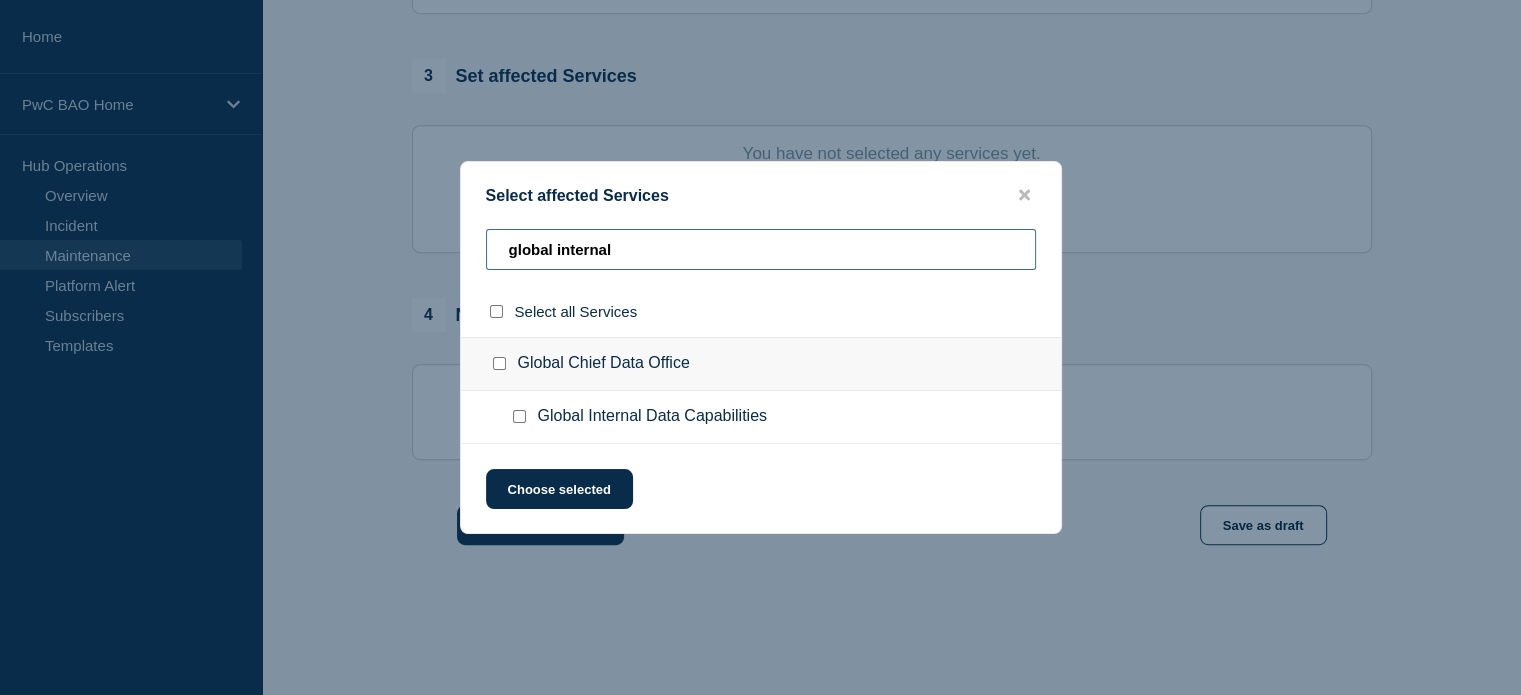 type on "global internal" 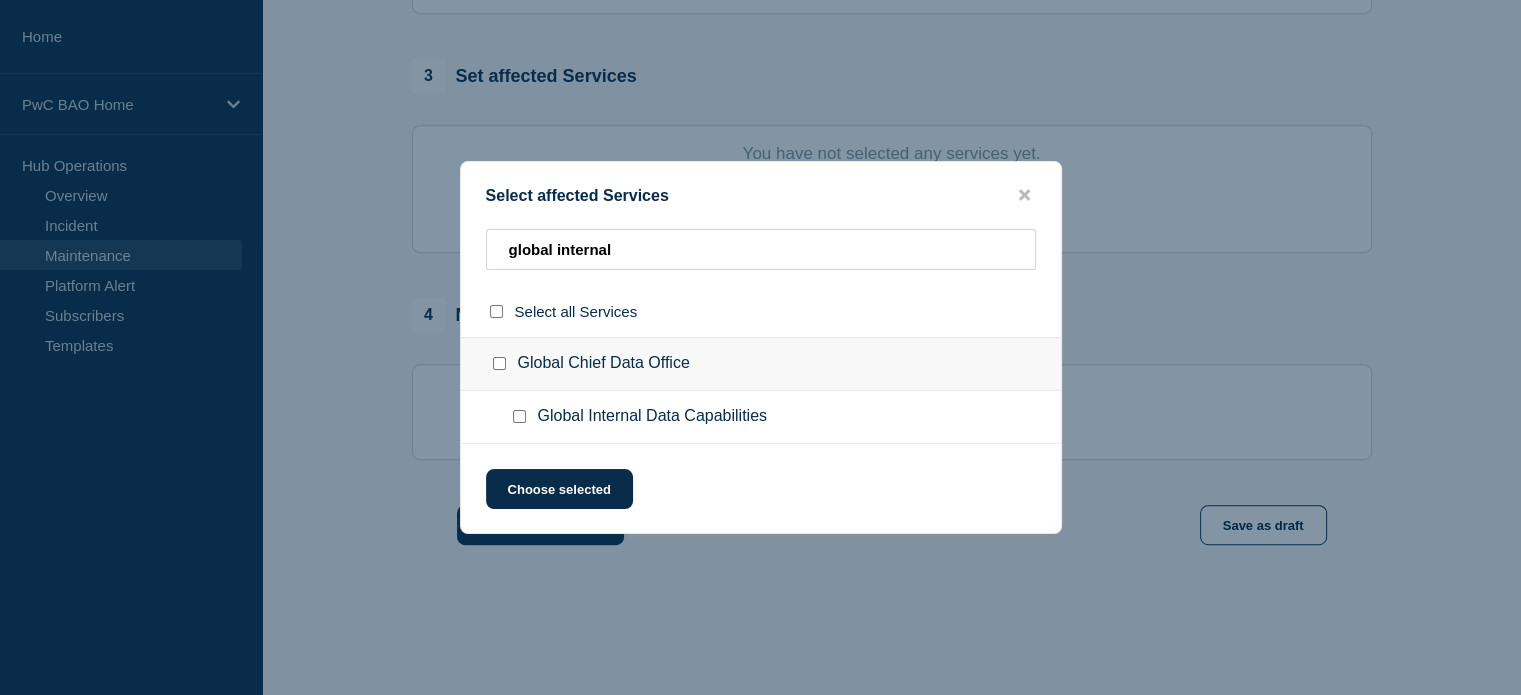 click at bounding box center (519, 416) 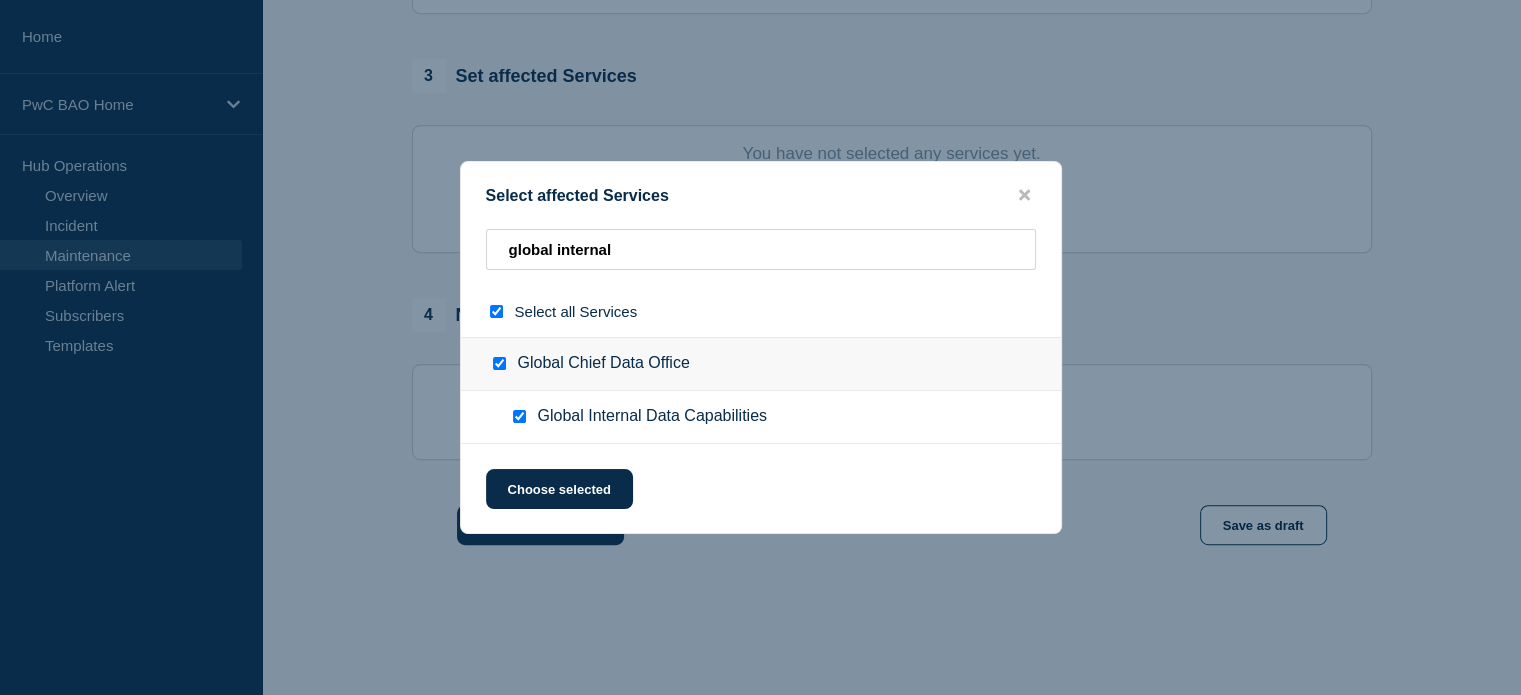 checkbox on "true" 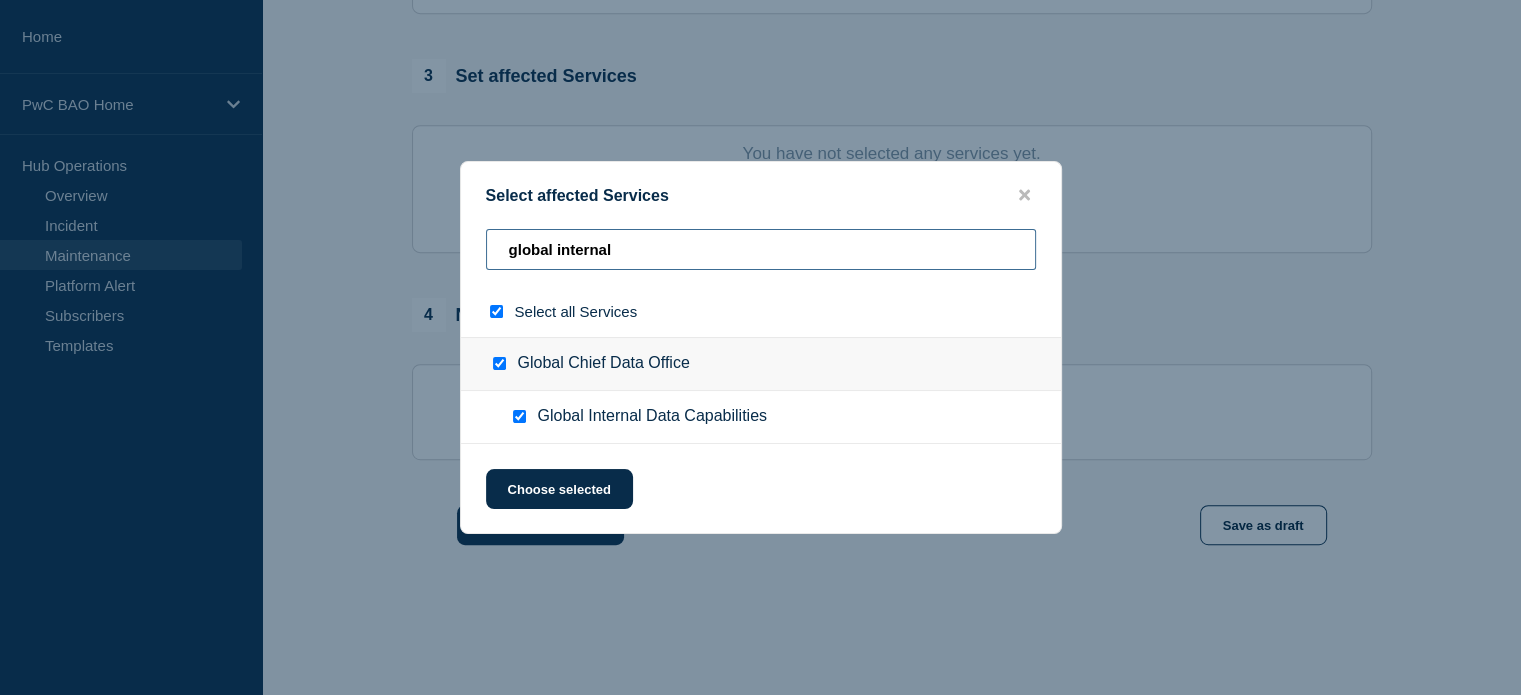 drag, startPoint x: 632, startPoint y: 255, endPoint x: 380, endPoint y: 256, distance: 252.00198 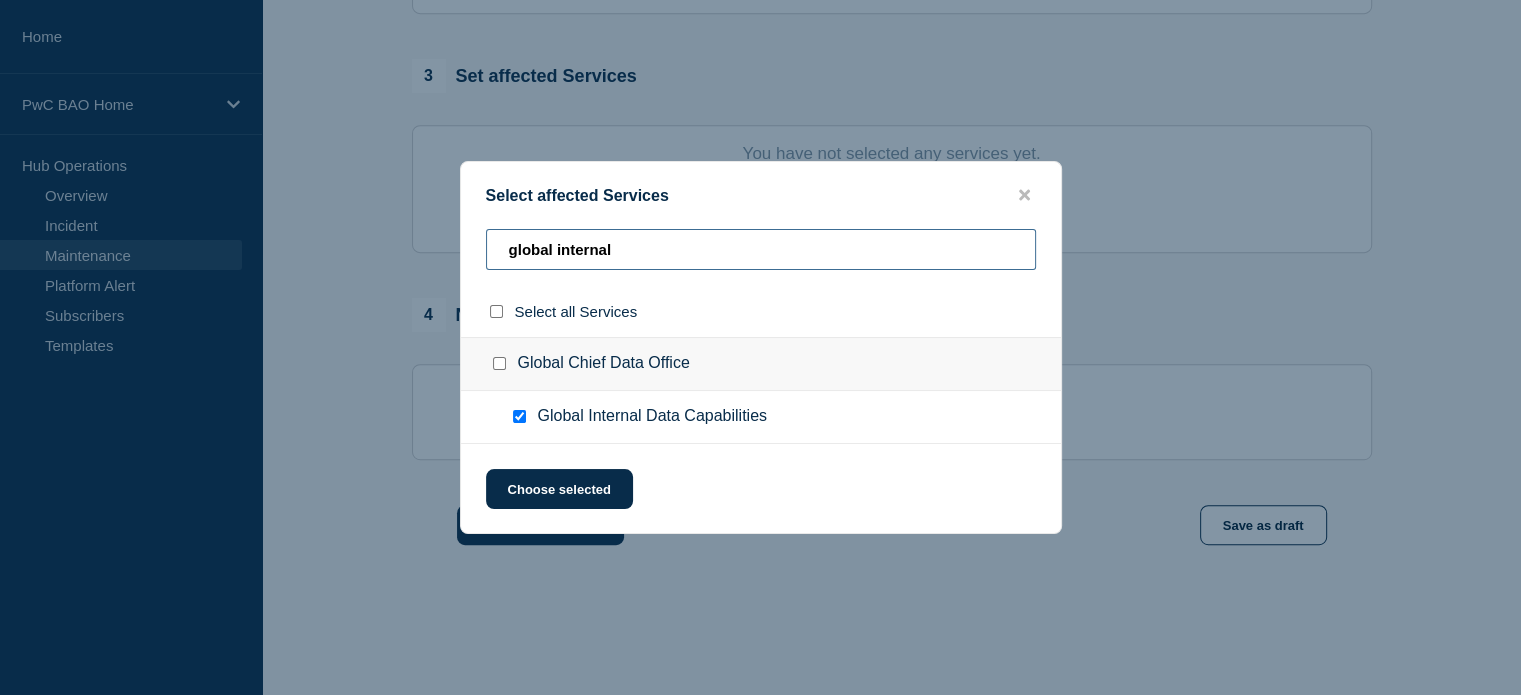 type on "g" 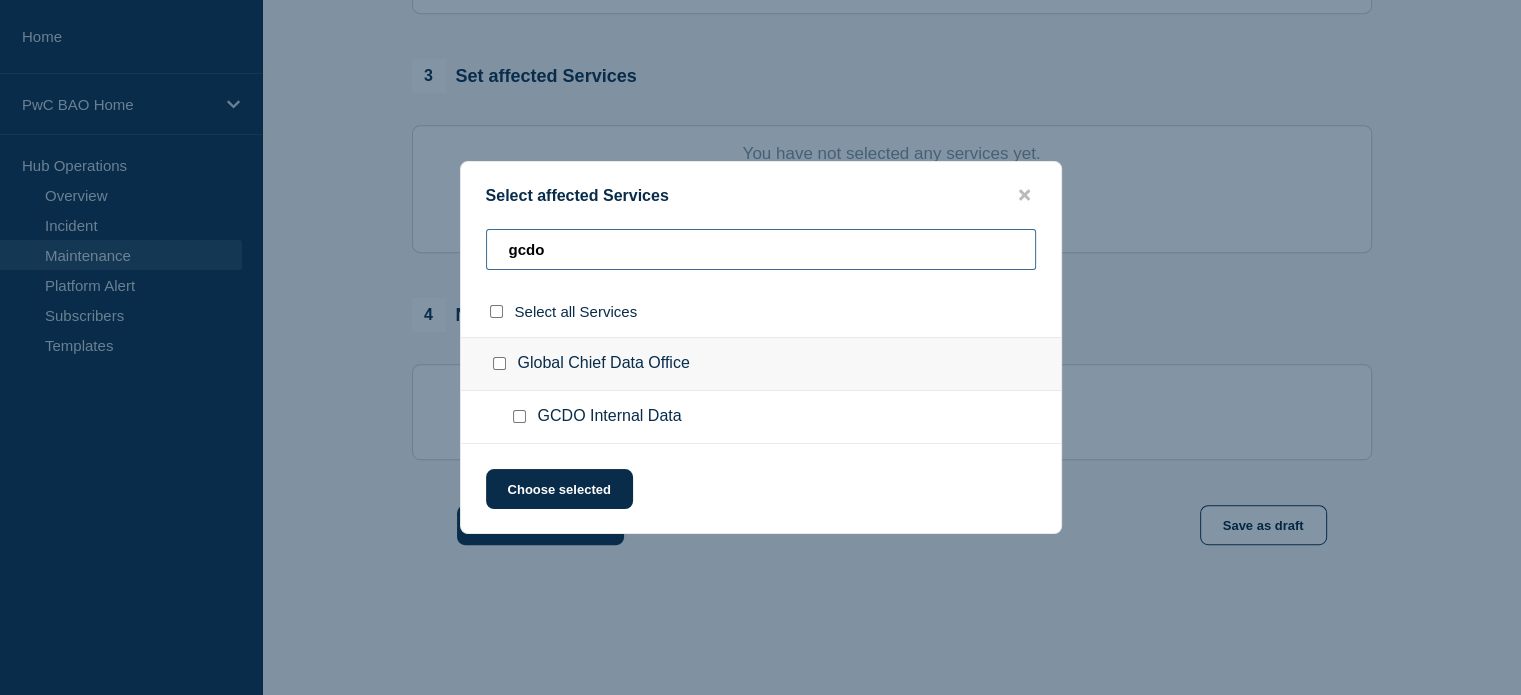 type on "gcdo" 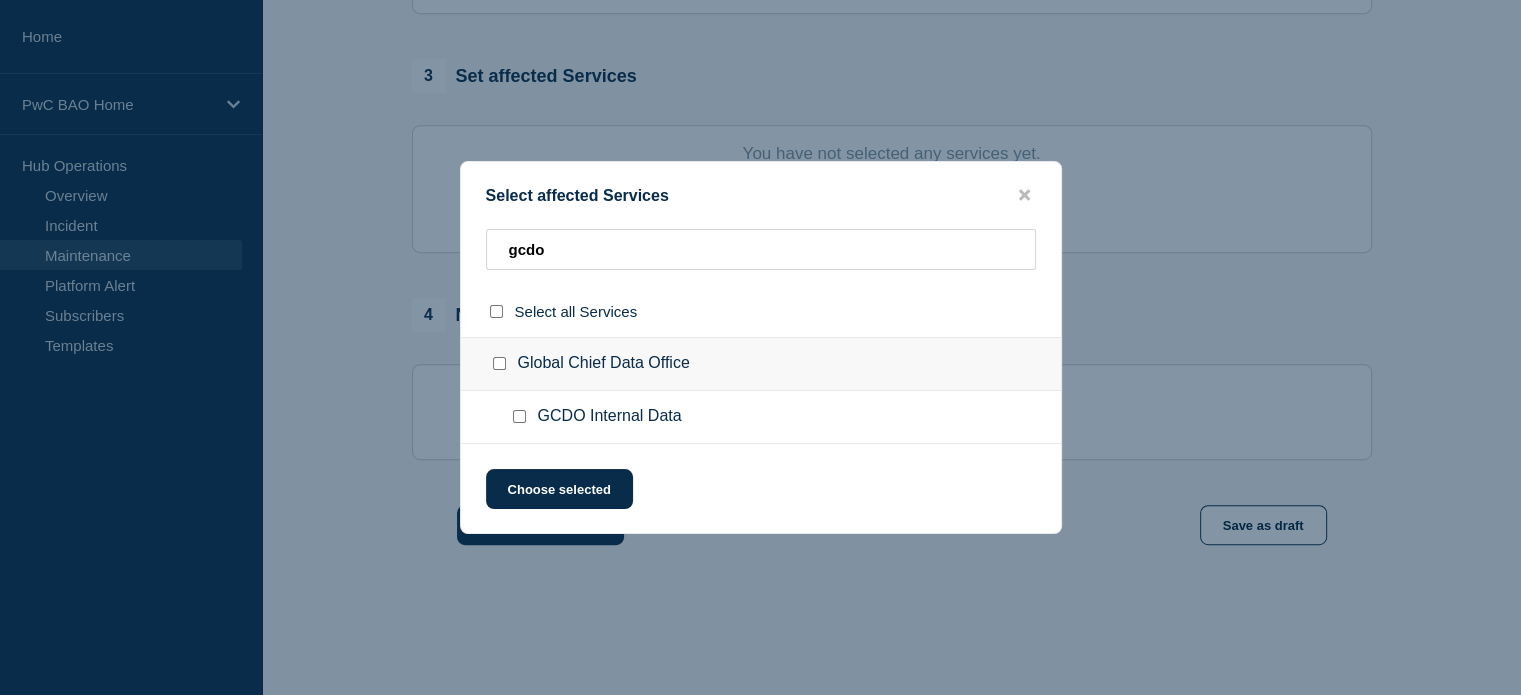 click at bounding box center [519, 416] 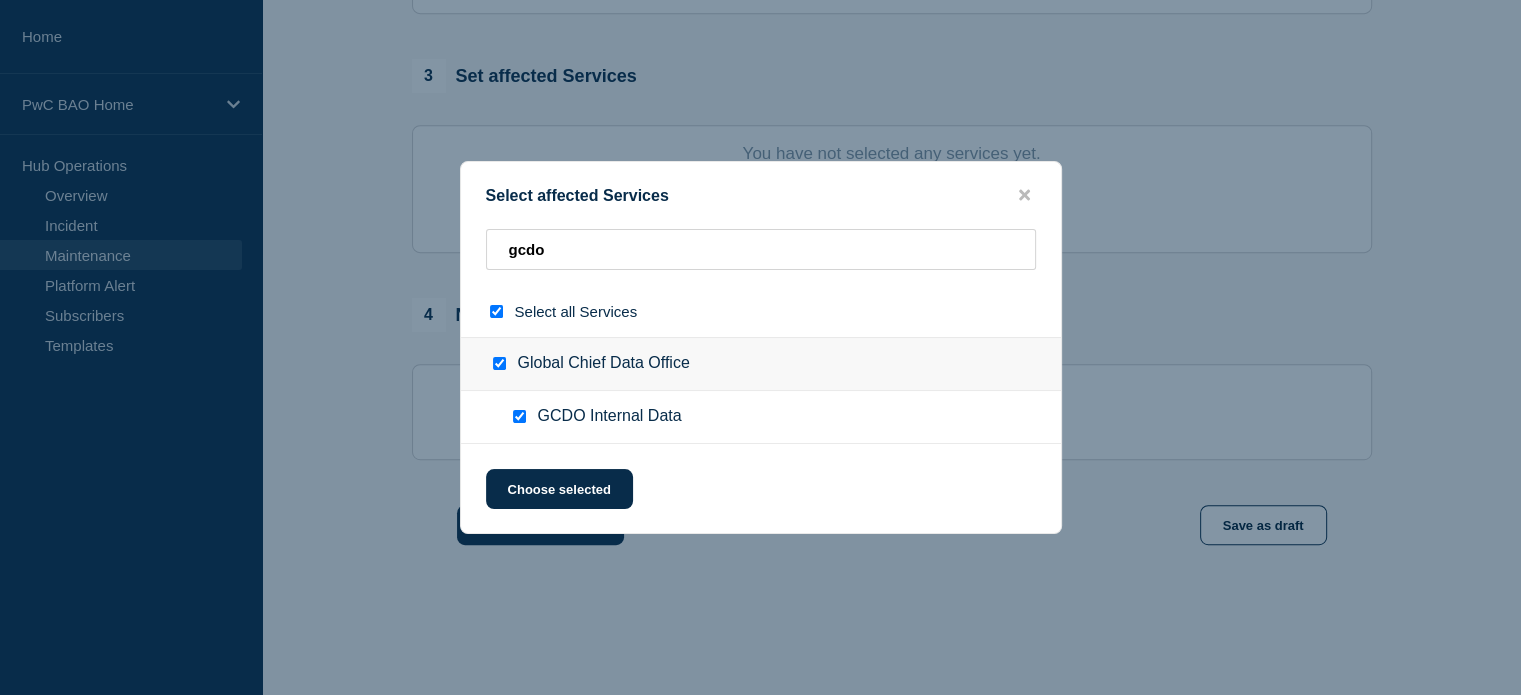 checkbox on "true" 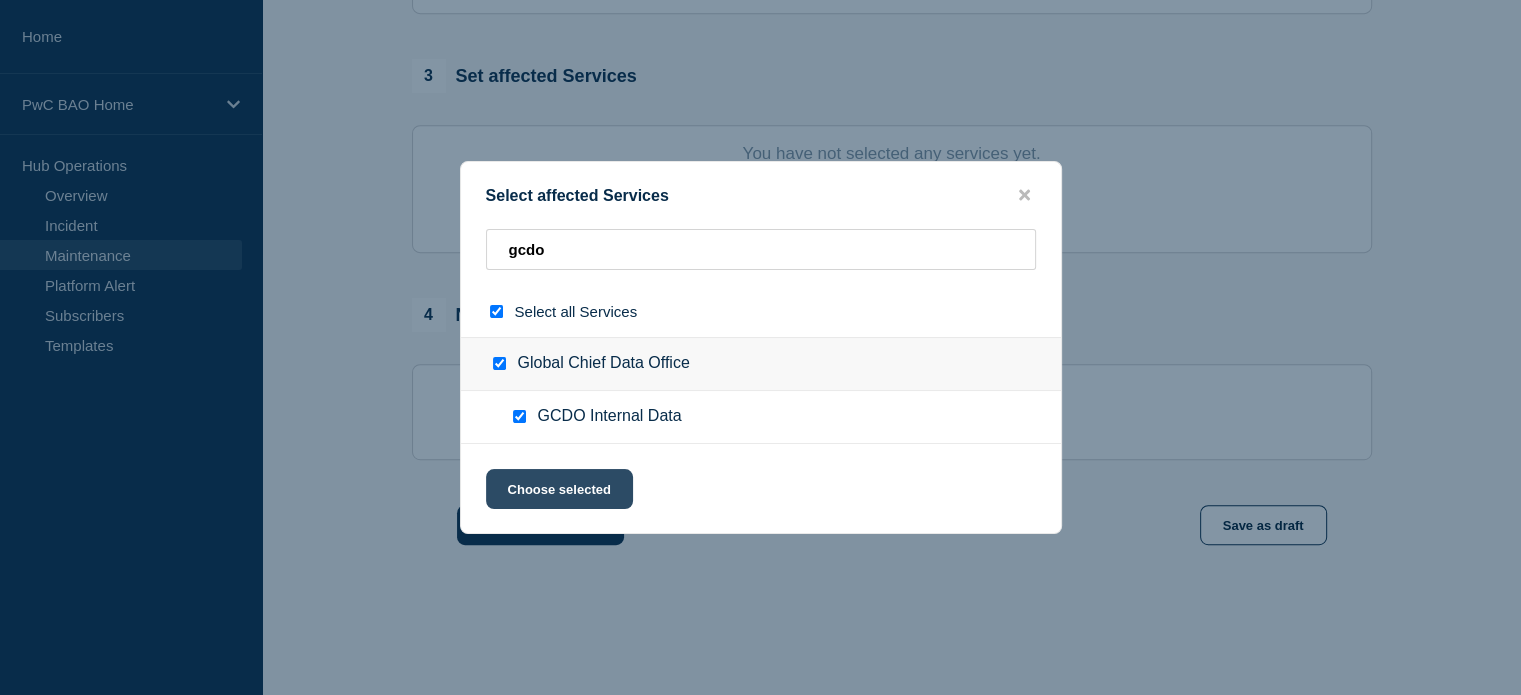 click on "Choose selected" 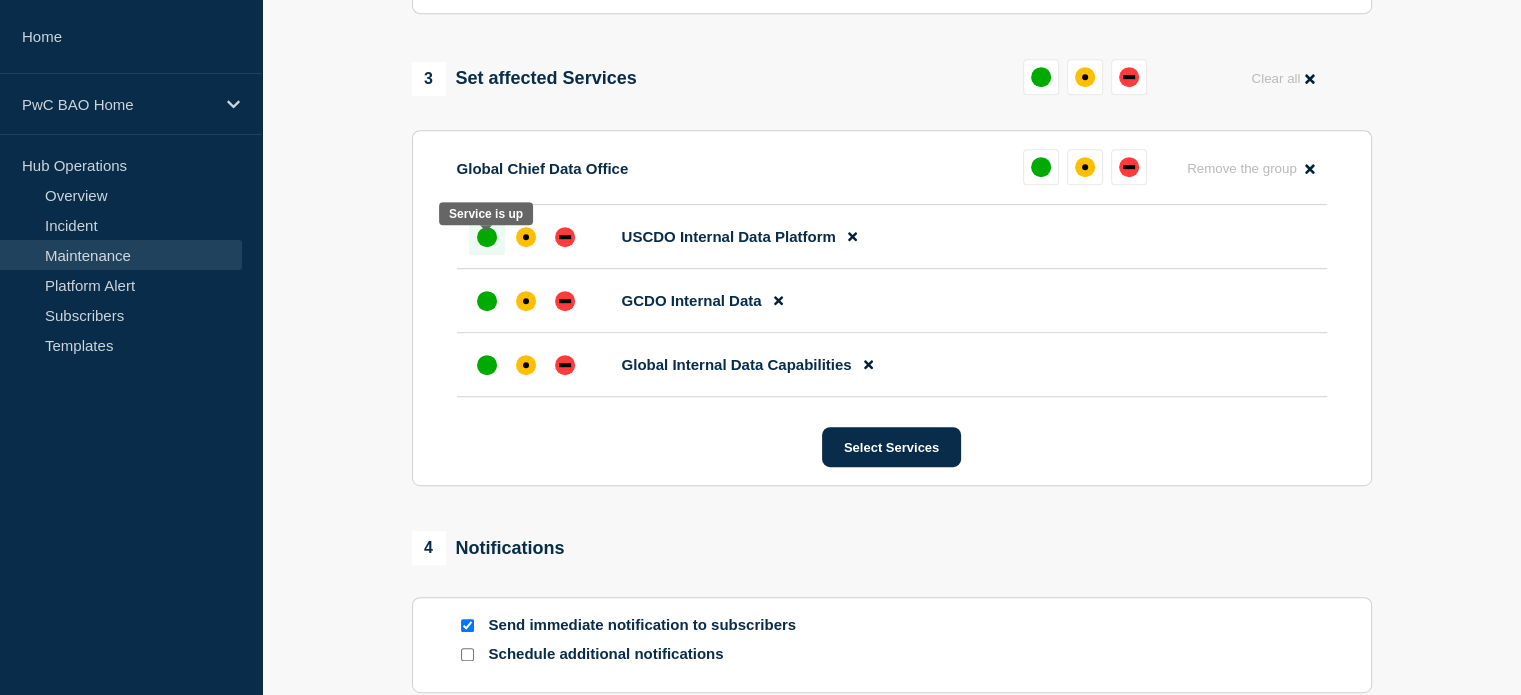 click at bounding box center [487, 237] 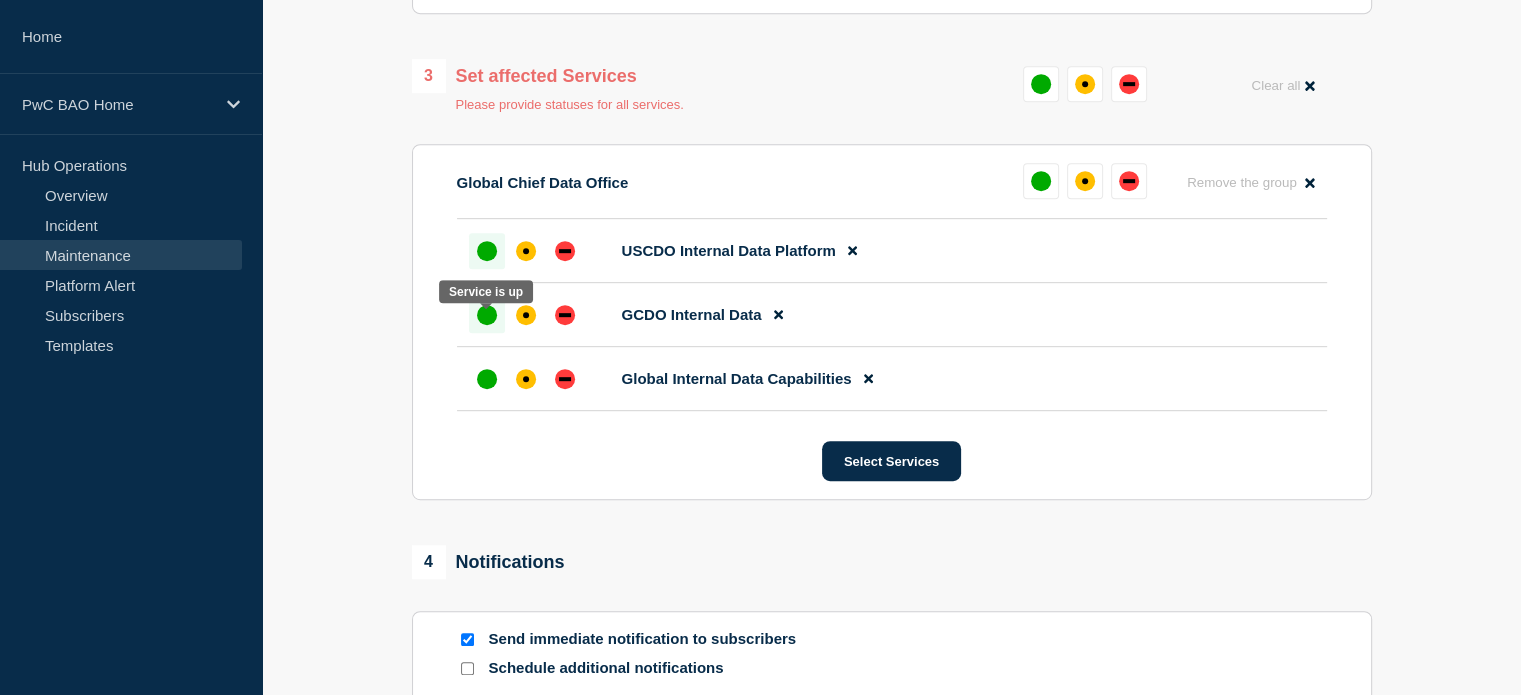 click at bounding box center [487, 315] 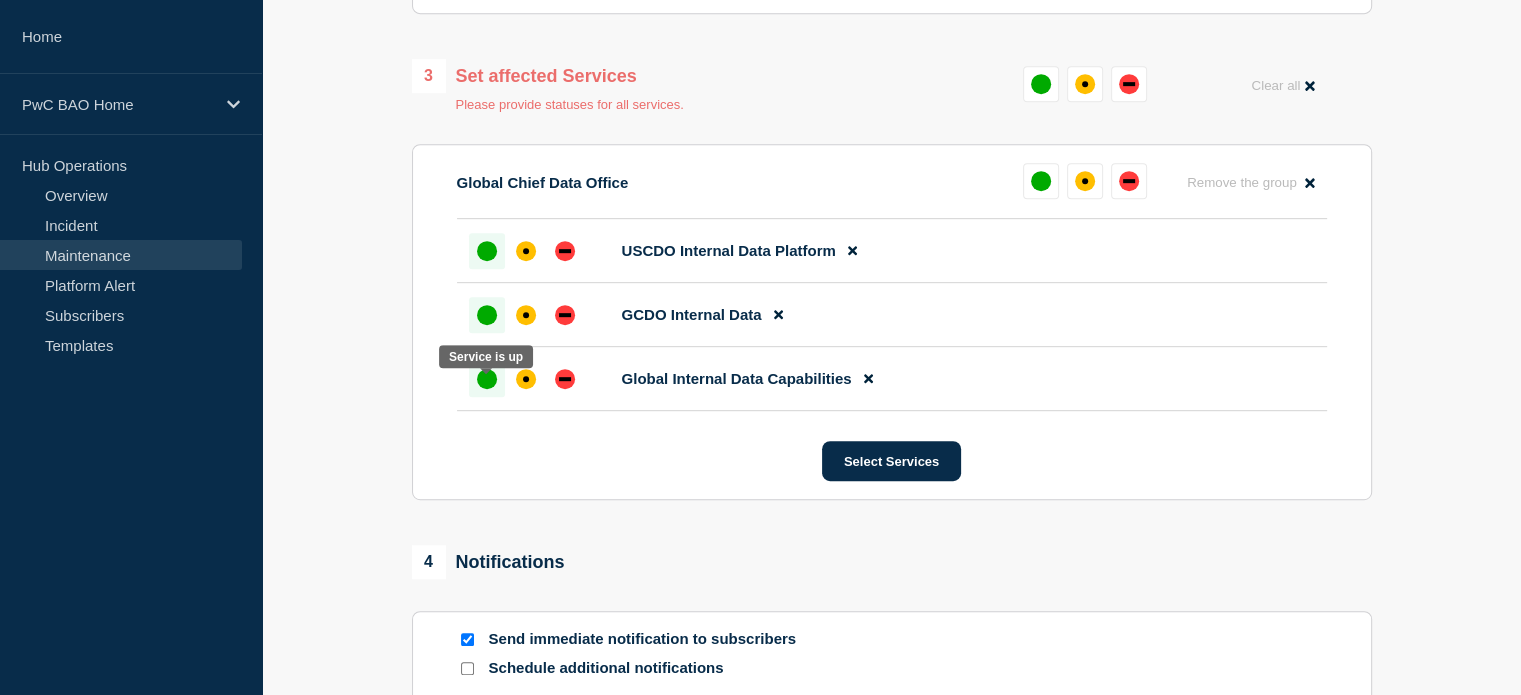 click at bounding box center [487, 379] 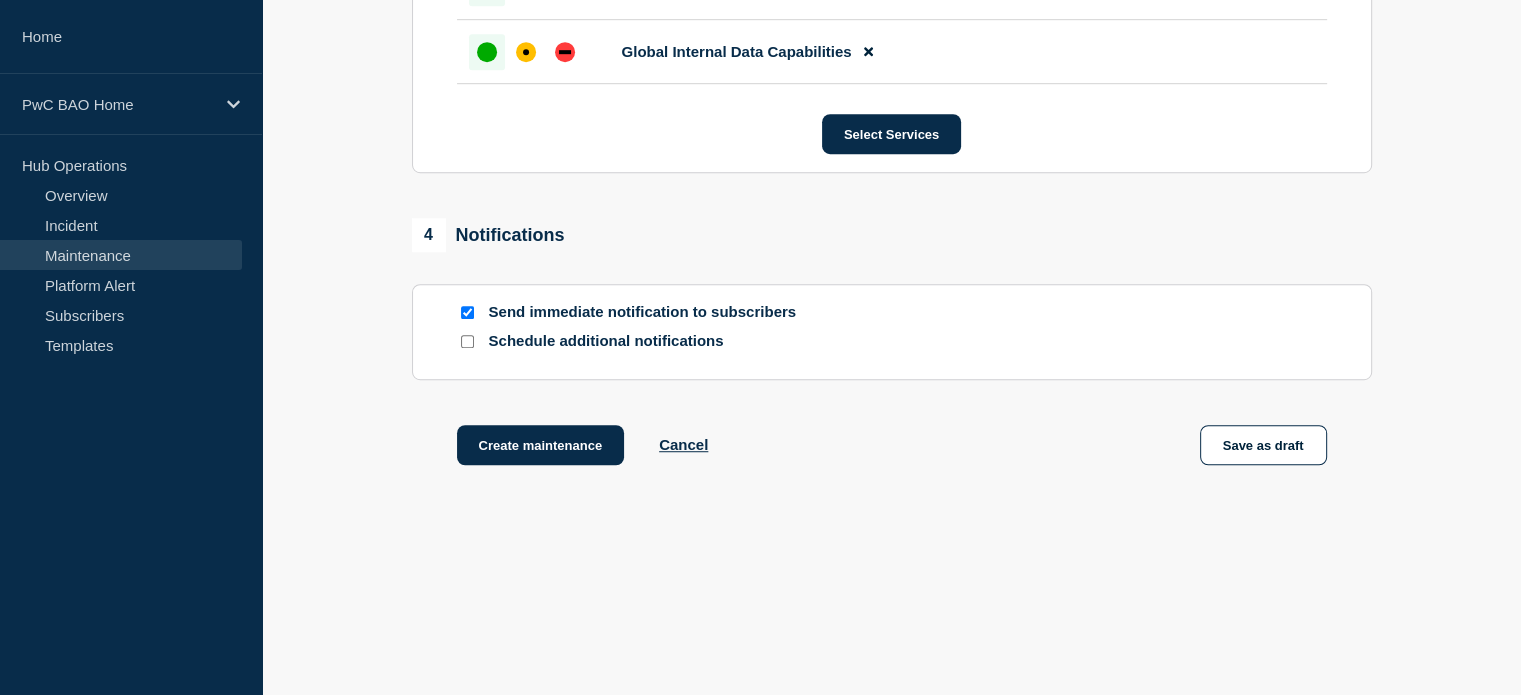 scroll, scrollTop: 1288, scrollLeft: 0, axis: vertical 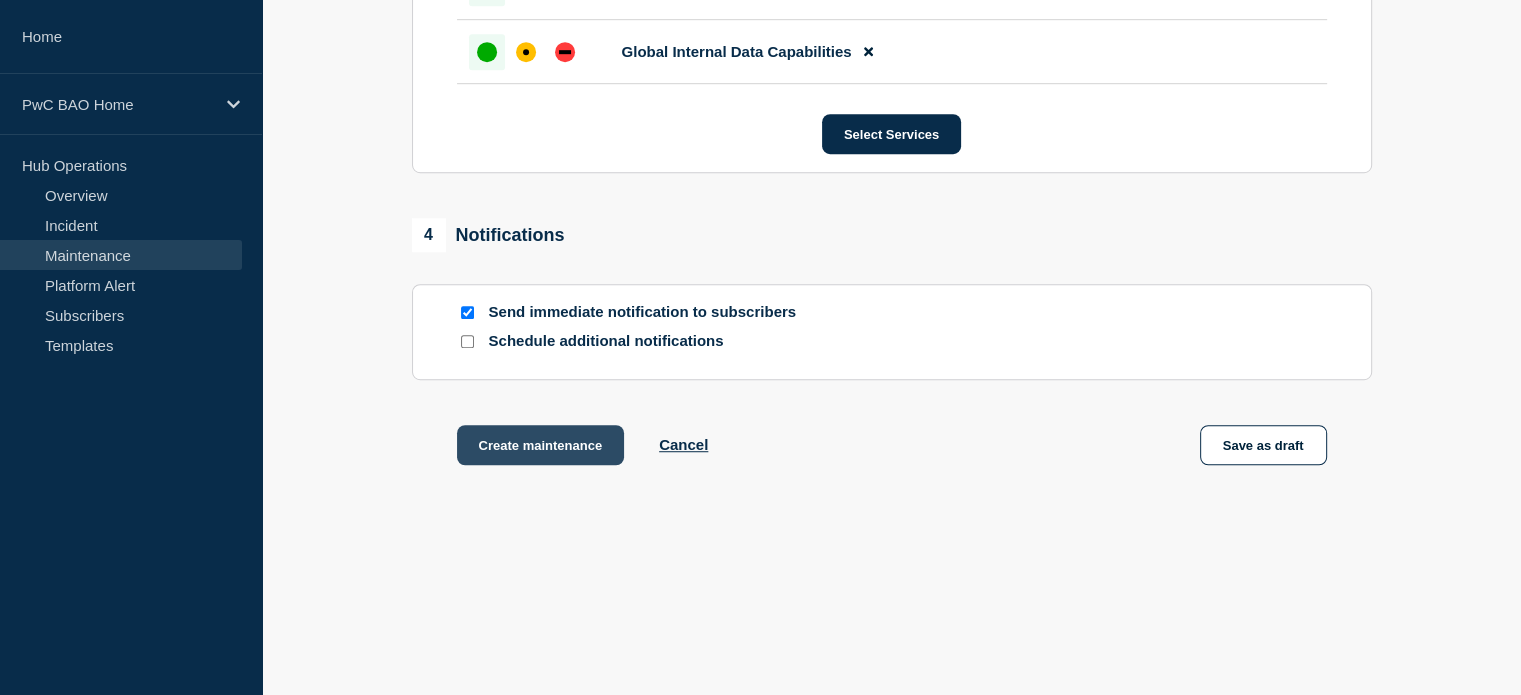 click on "Create maintenance" at bounding box center [541, 445] 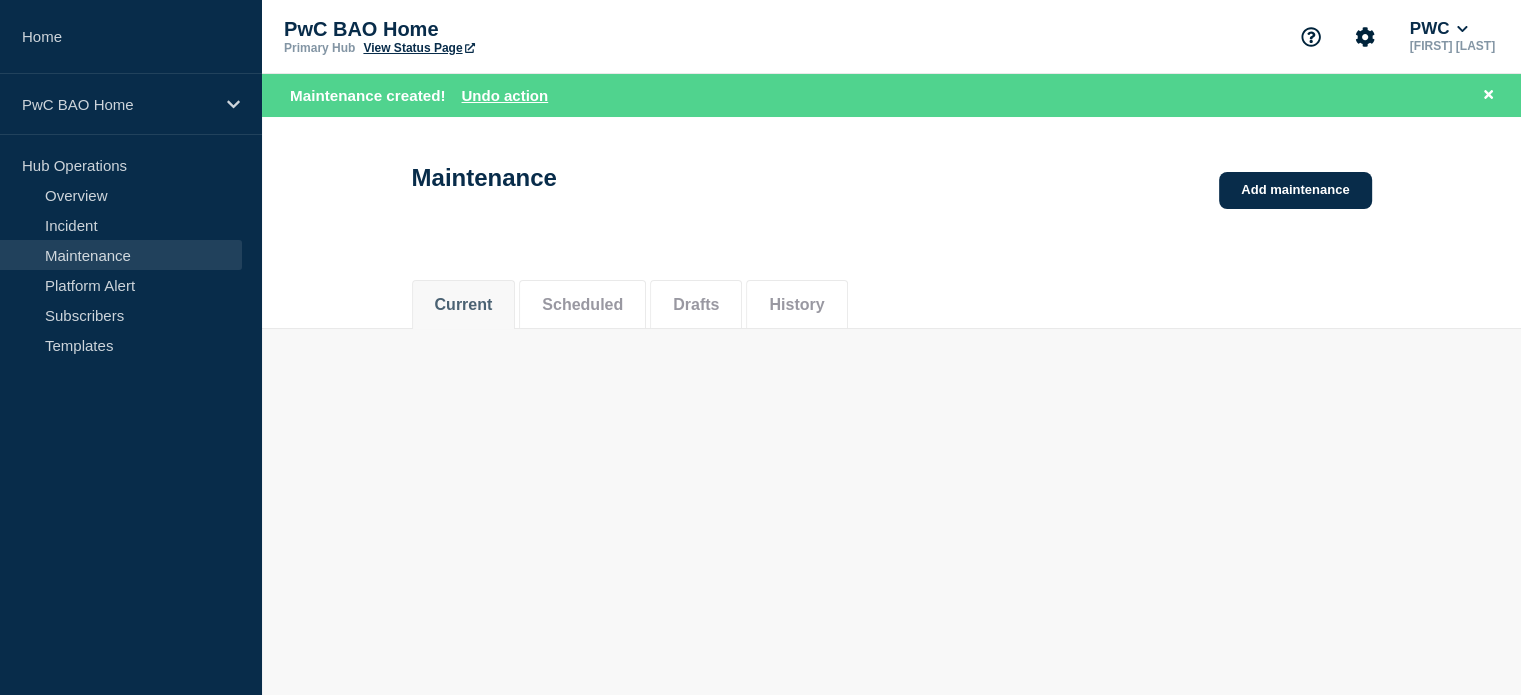scroll, scrollTop: 0, scrollLeft: 0, axis: both 